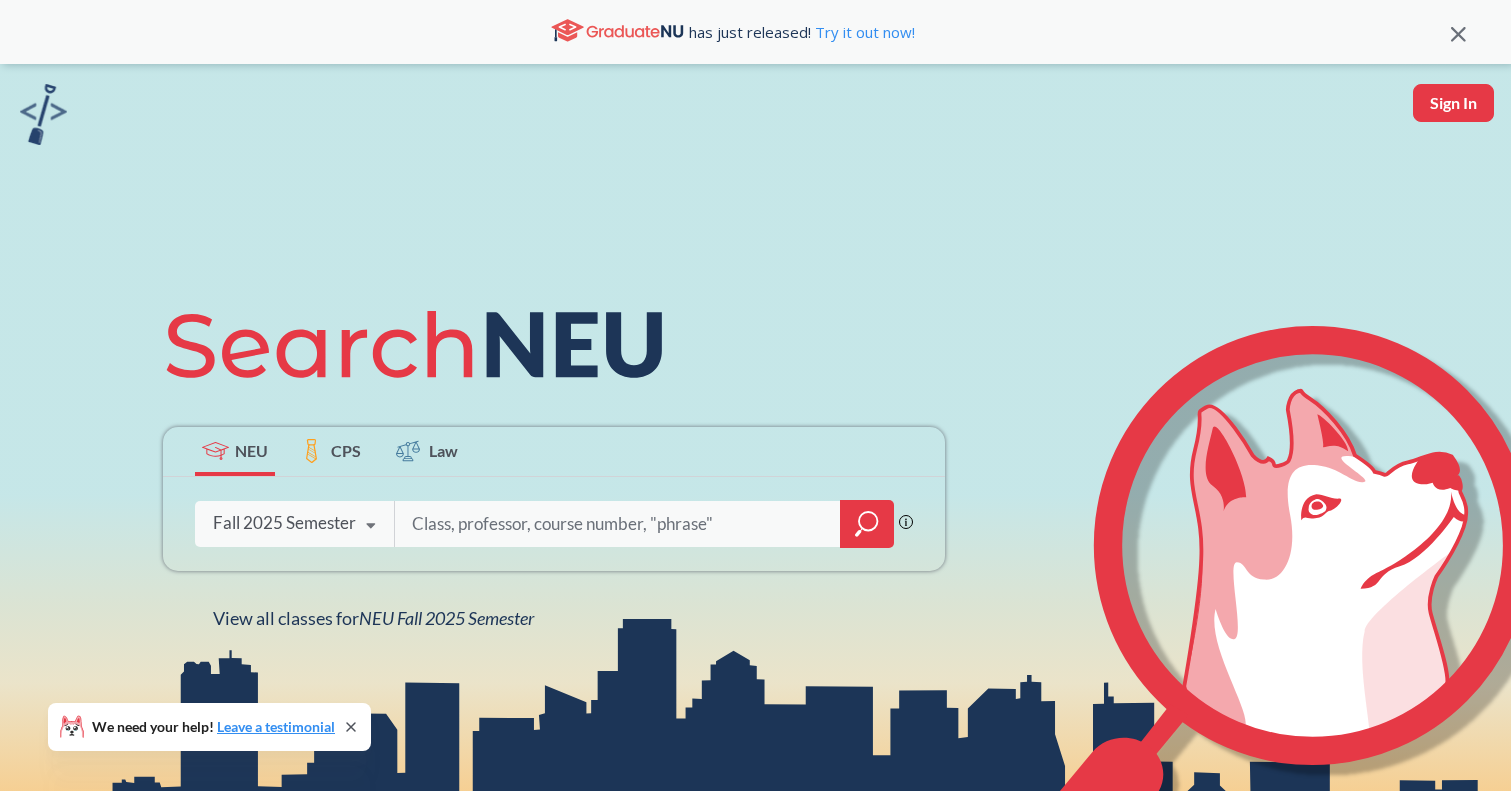 scroll, scrollTop: 244, scrollLeft: 0, axis: vertical 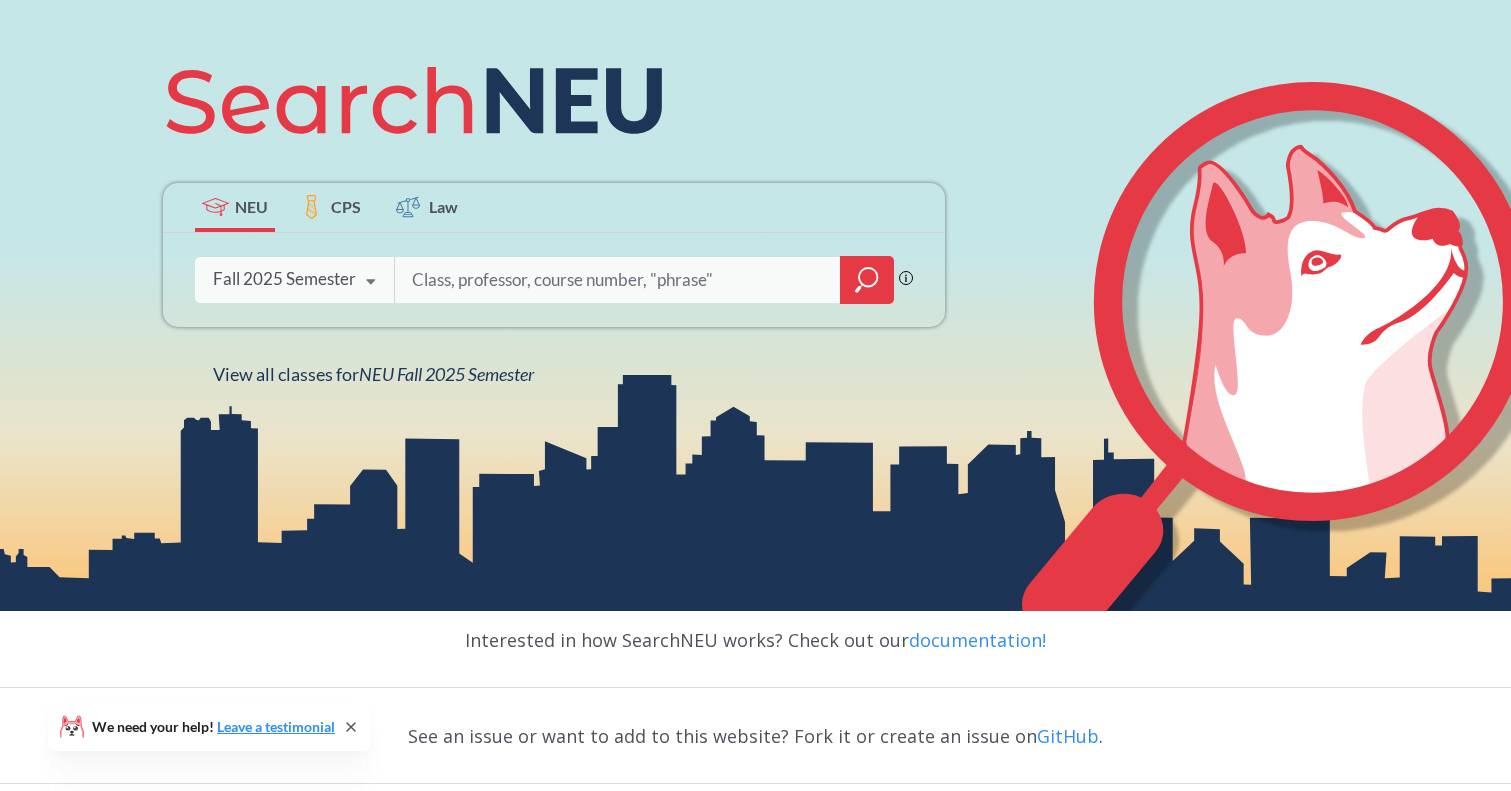 click on "Phrase search guarantees the exact search appears in the results. Ex. If you want the exact phrase "studio design" to appear in the search results, wrap it up in quotes. Fall 2025 Semester Fall 2025 Semester Summer 2 2025 Semester Summer Full 2025 Semester Summer 1 2025 Semester Spring 2025 Semester Fall 2024 Semester Summer 2 2024 Semester Summer Full 2024 Semester Summer 1 2024 Semester Spring 2024 Semester Fall 2023 Semester Summer 2 2023 Semester Summer Full 2023 Semester Summer 1 2023 Semester Spring 2023 Semester Fall 2022 Semester Summer 2 2022 Semester Summer Full 2022 Semester Summer 1 2022 Semester Spring 2022 Semester Fall 2021 Semester Summer 2 2021 Semester Summer Full 2021 Semester Summer 1 2021 Semester Spring 2021 Semester Fall 2020 Semester Summer 2 2020 Semester Summer Full 2020 Semester Summer 1 2020 Semester Spring 2020 Semester Fall 2019 Semester" at bounding box center (554, 280) 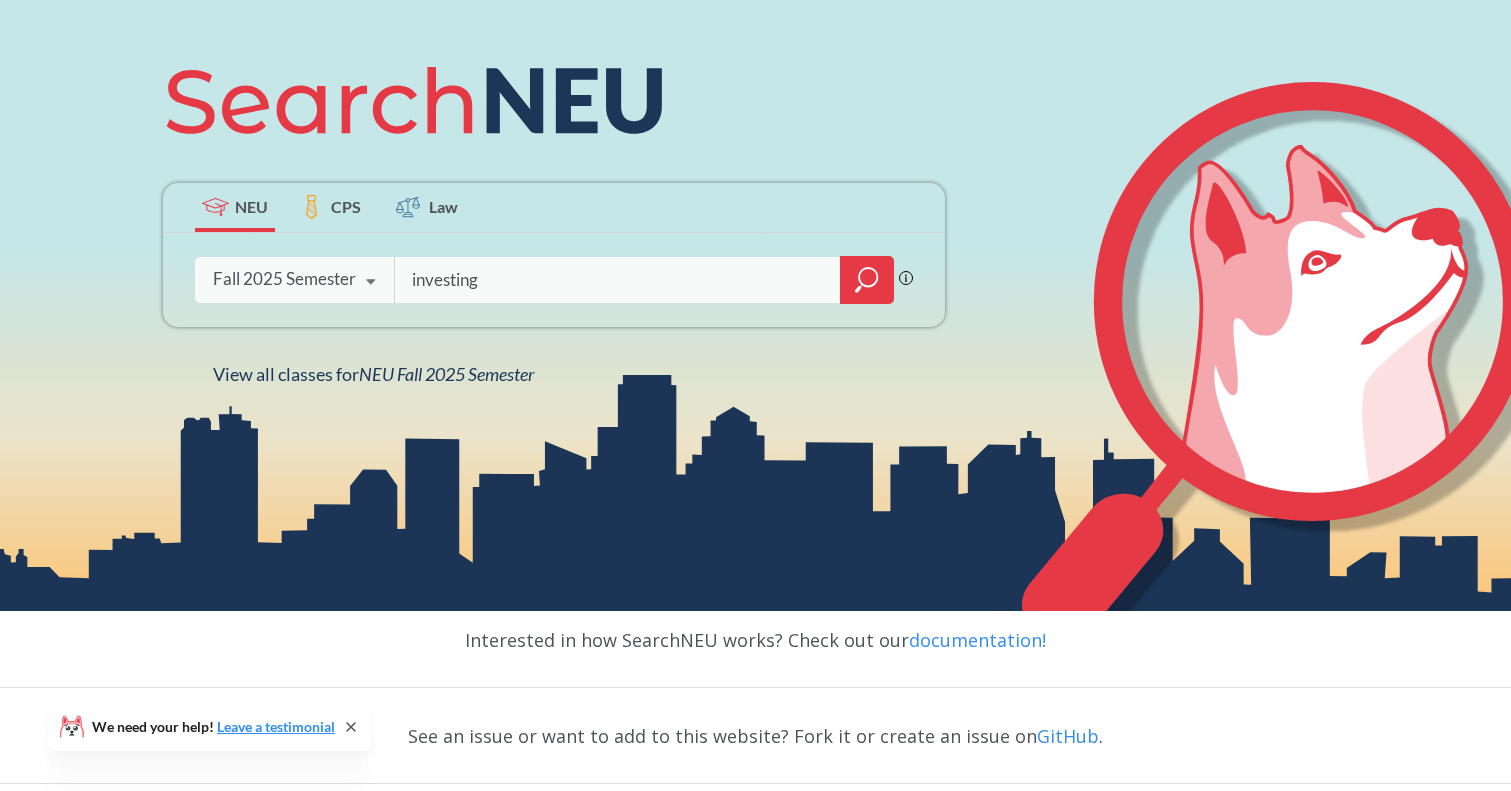type on "investing" 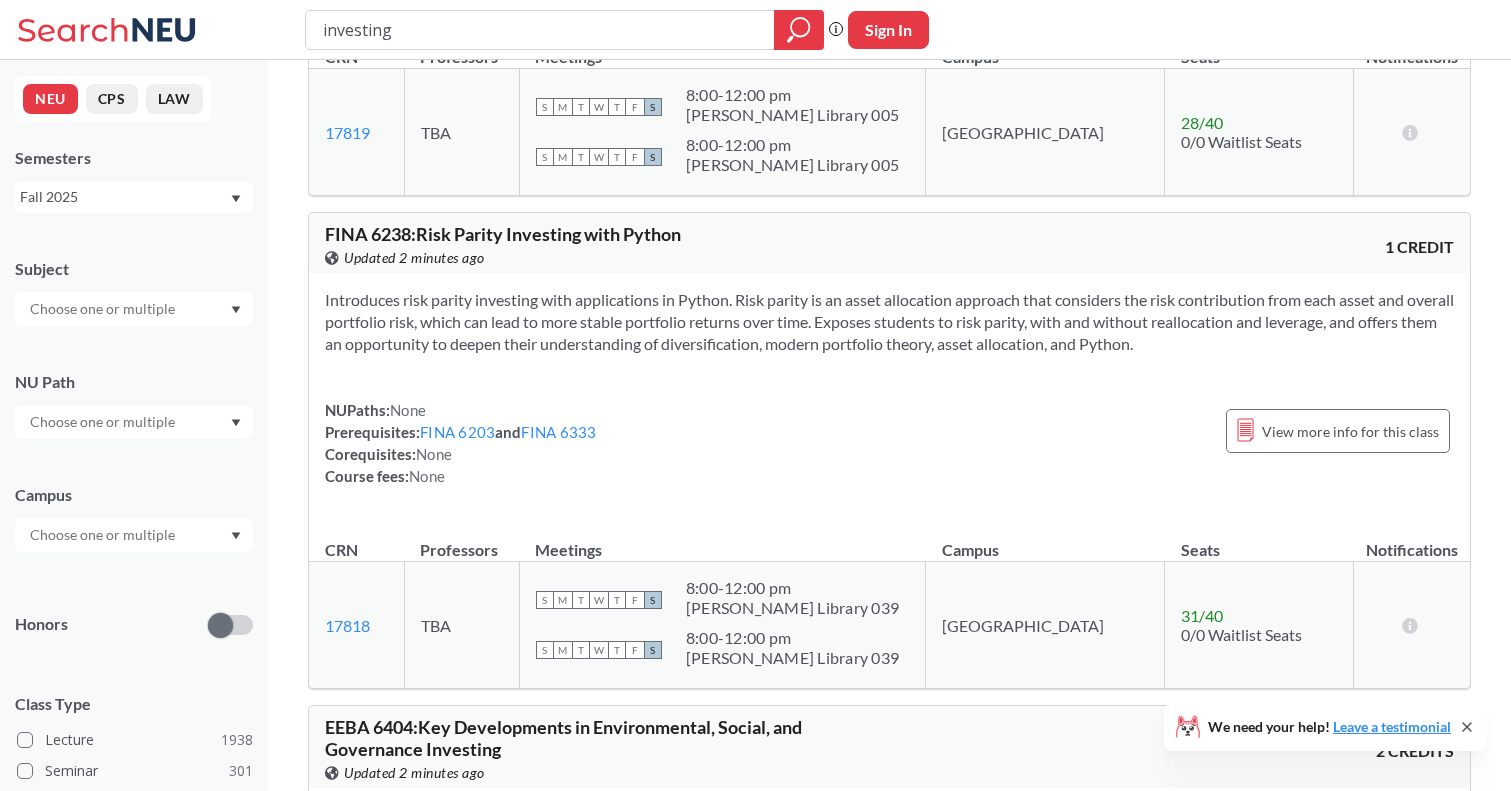 scroll, scrollTop: 908, scrollLeft: 0, axis: vertical 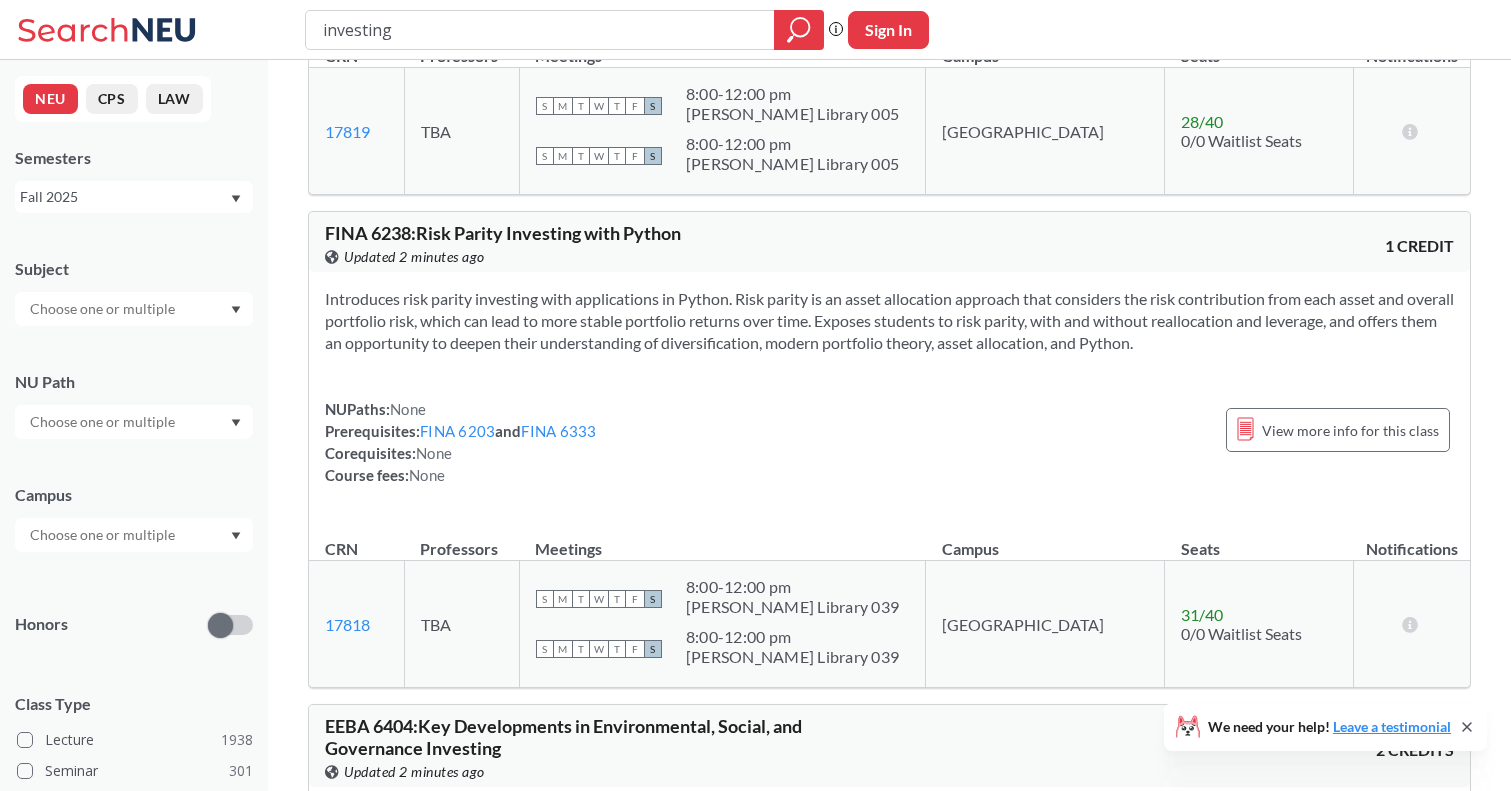 click at bounding box center [104, 309] 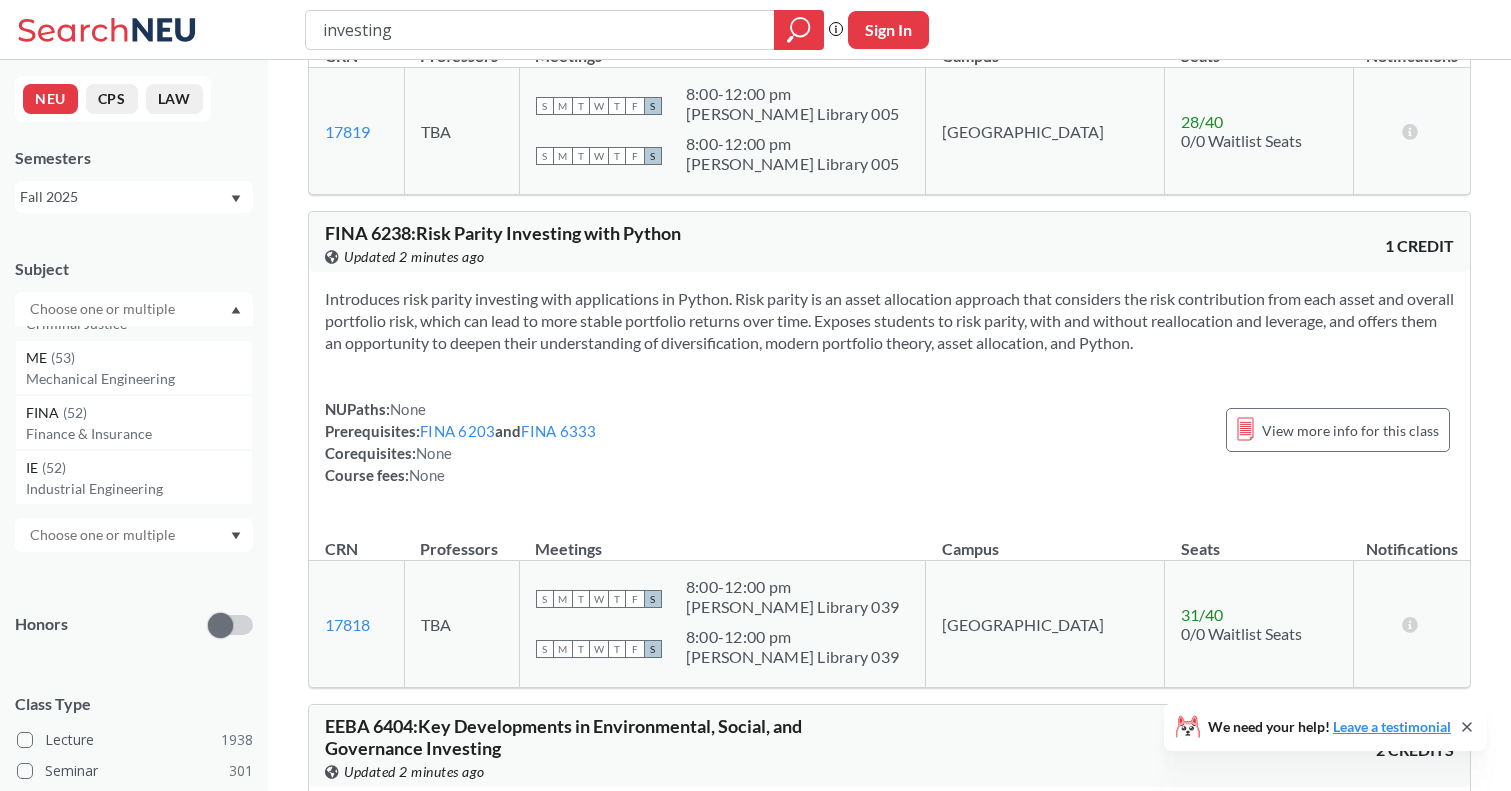 scroll, scrollTop: 507, scrollLeft: 0, axis: vertical 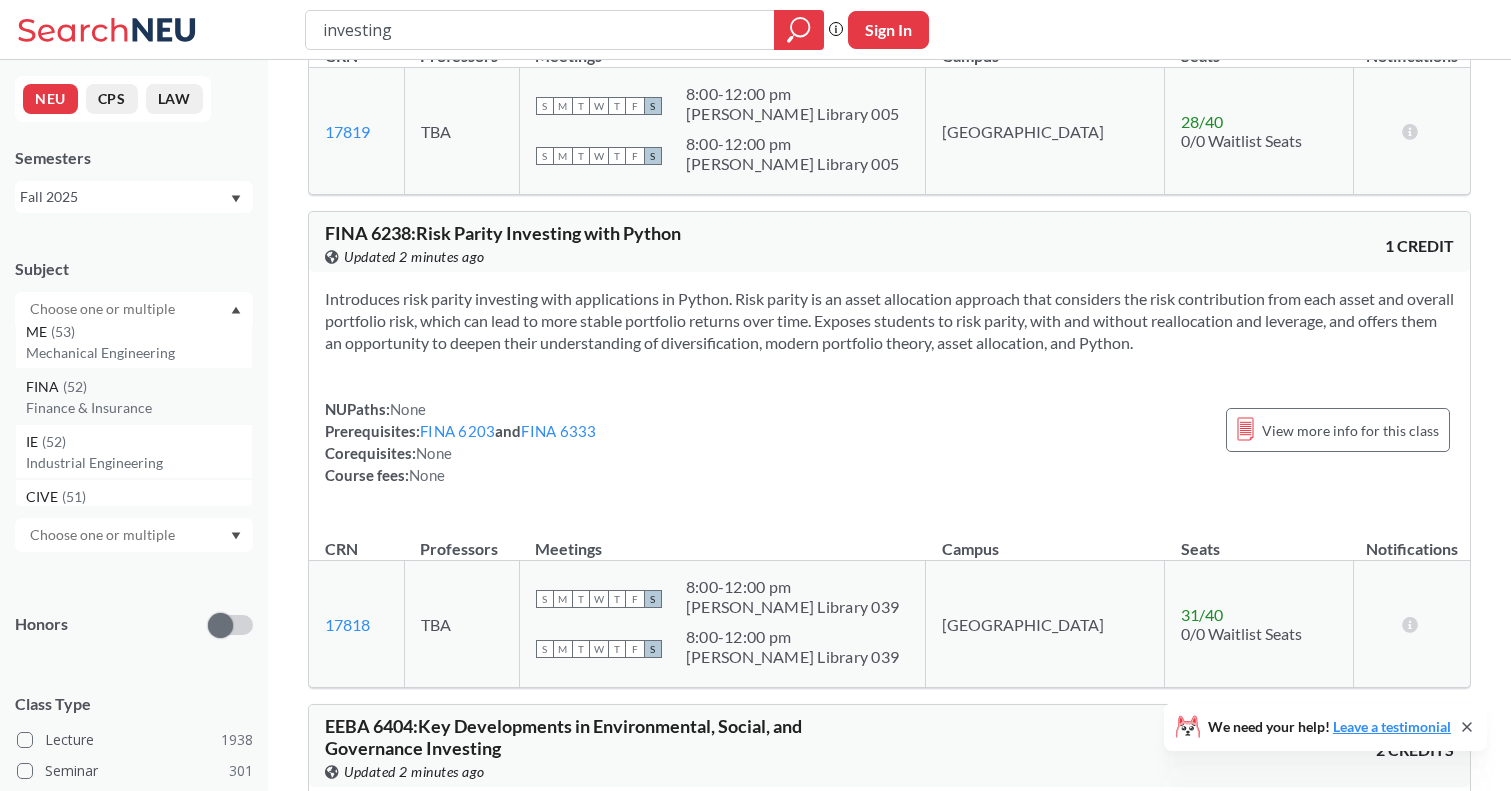 click on "Finance & Insurance" at bounding box center [139, 408] 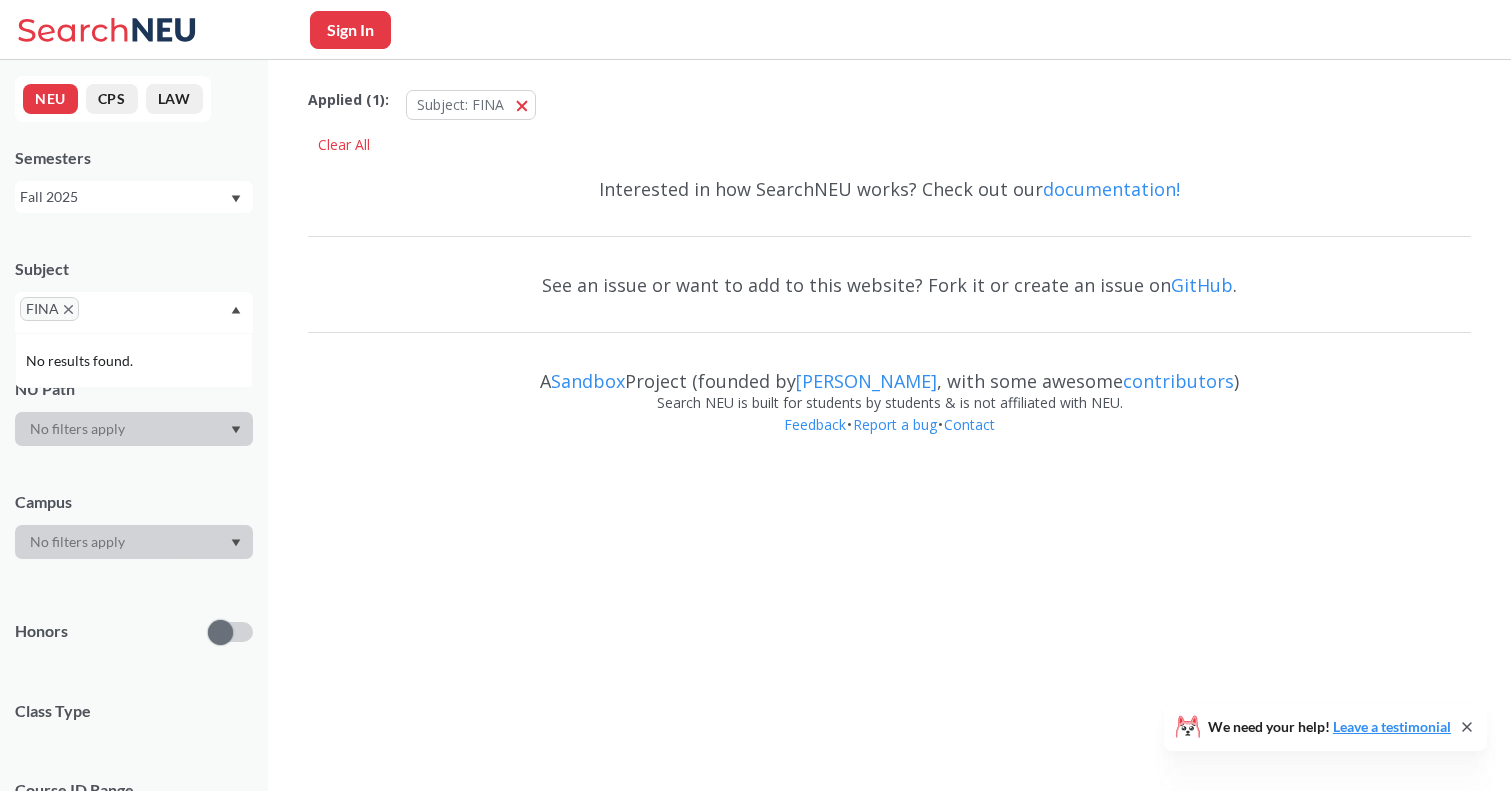 scroll, scrollTop: 0, scrollLeft: 0, axis: both 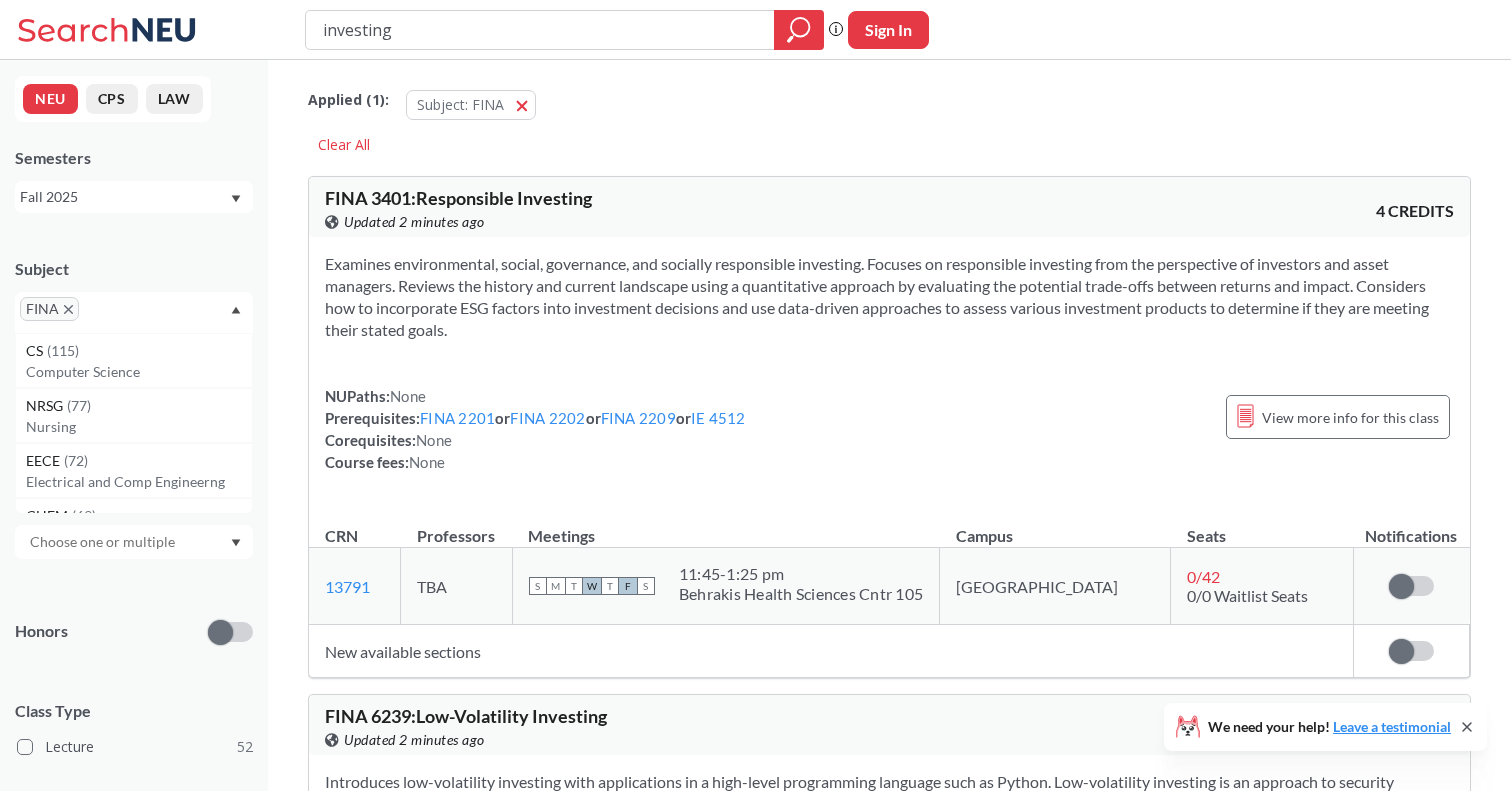 click on "investing" at bounding box center (540, 30) 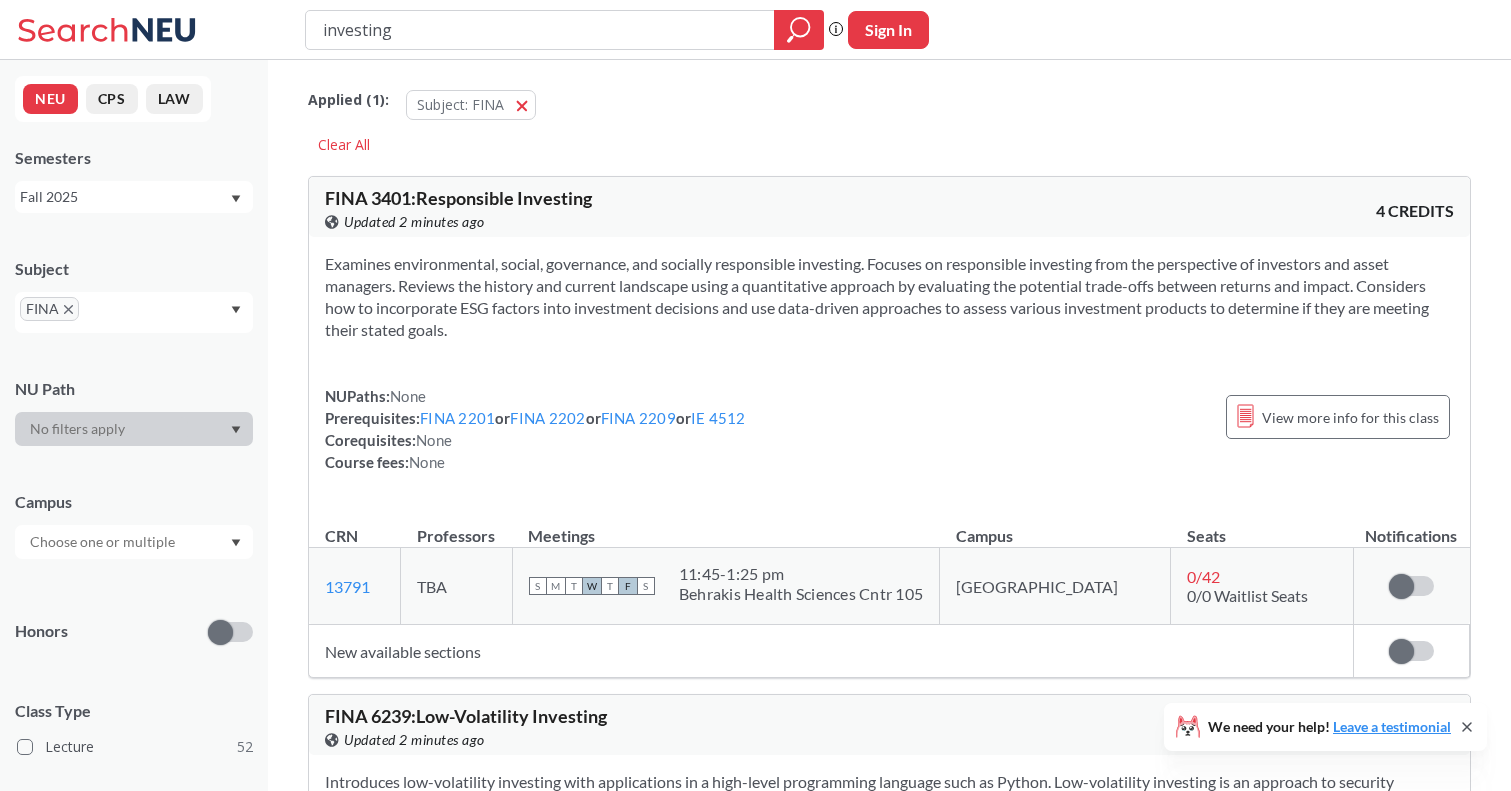 click on "investing" at bounding box center (540, 30) 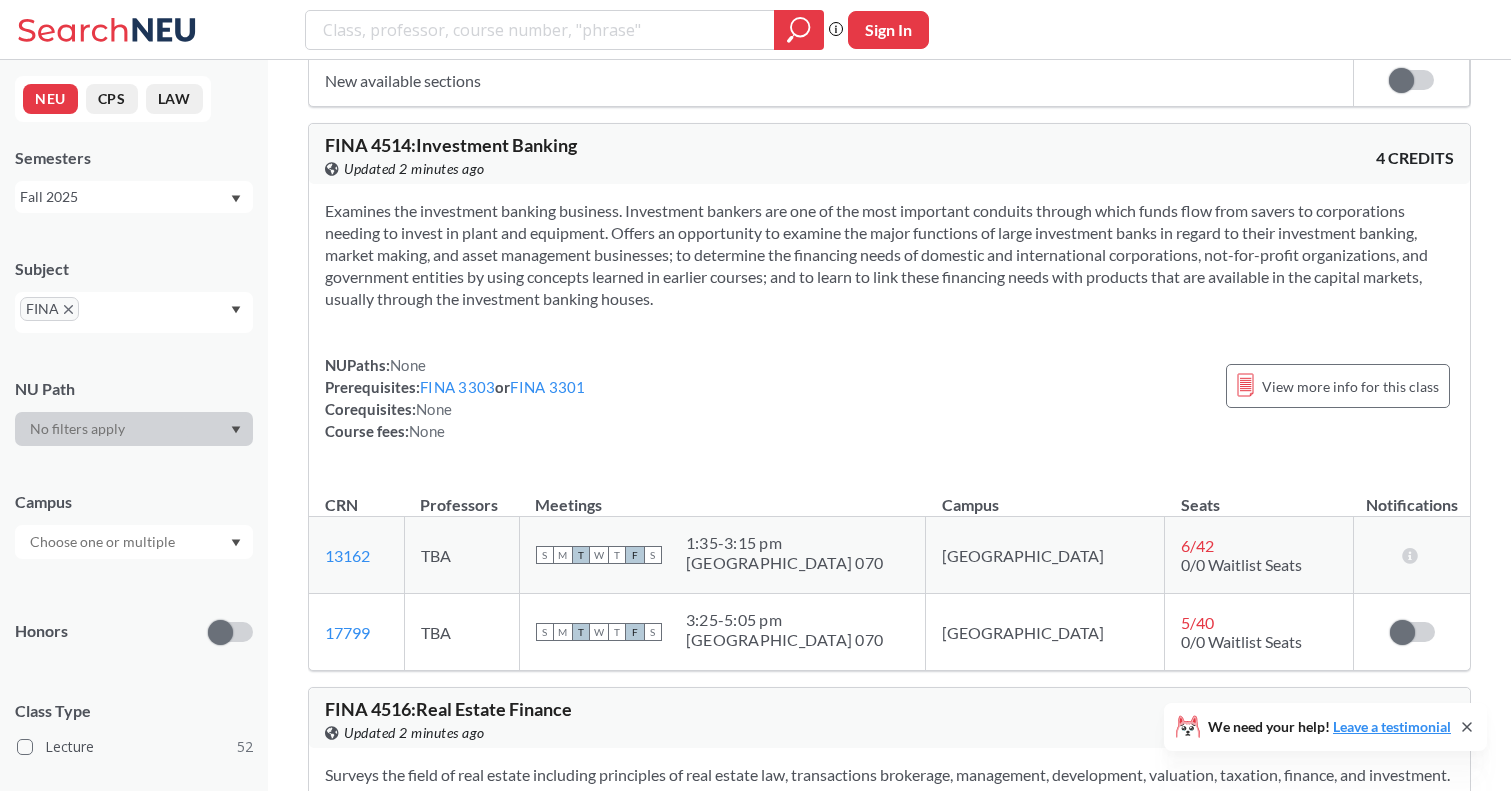 scroll, scrollTop: 10867, scrollLeft: 0, axis: vertical 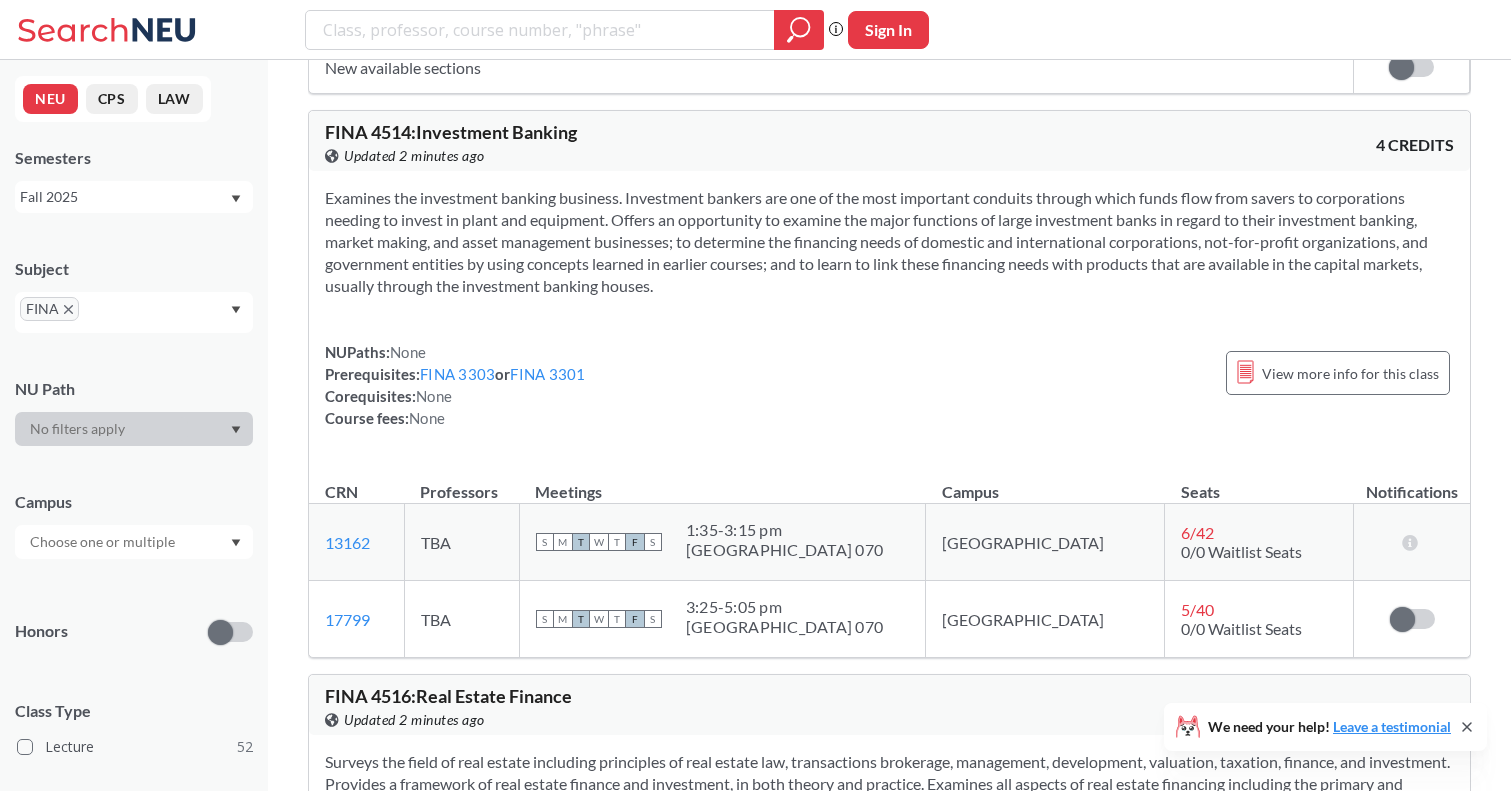 click on "FINA   4514 :  Investment Banking" at bounding box center (451, 132) 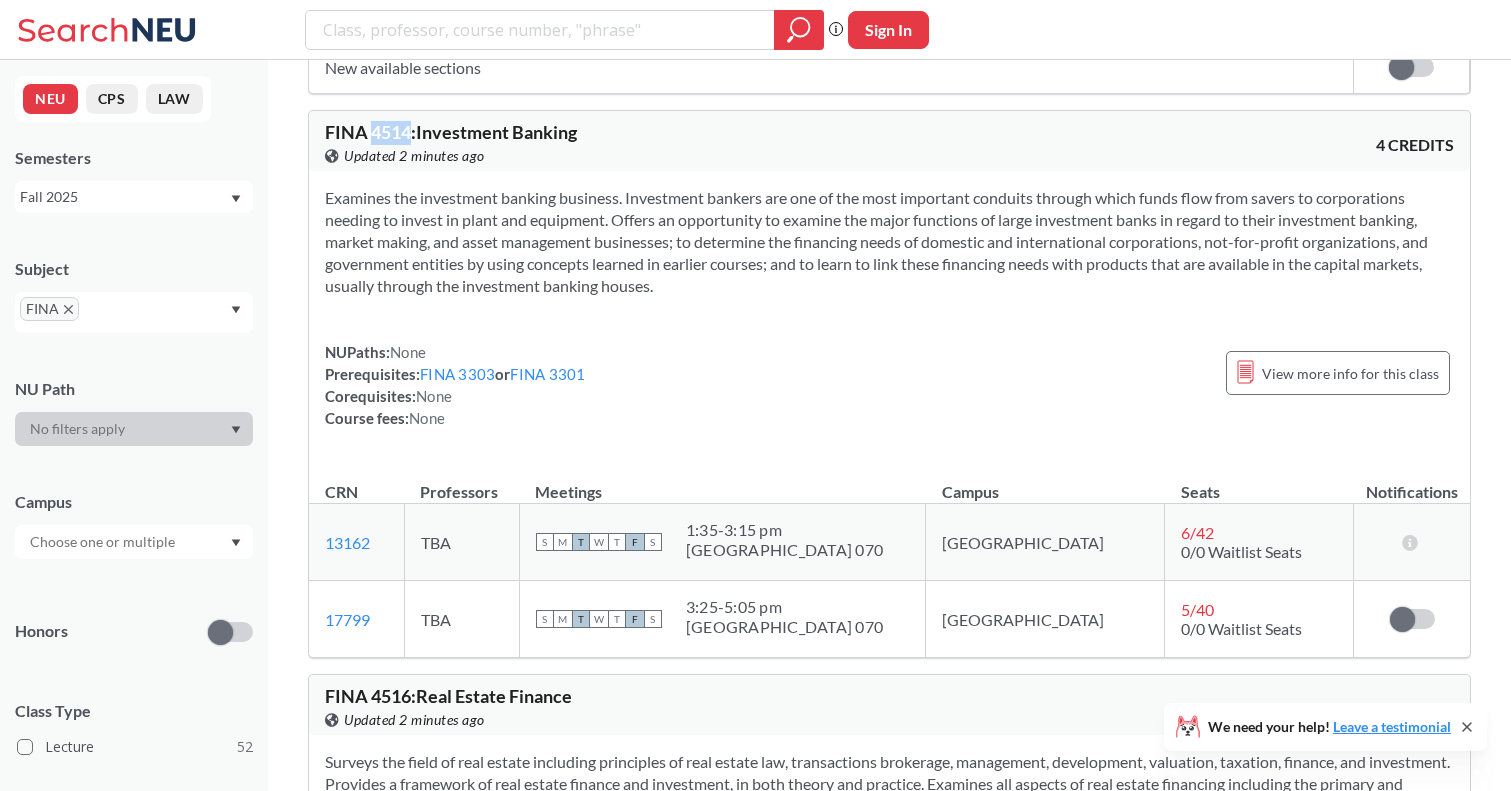 click on "FINA   4514 :  Investment Banking" at bounding box center [451, 132] 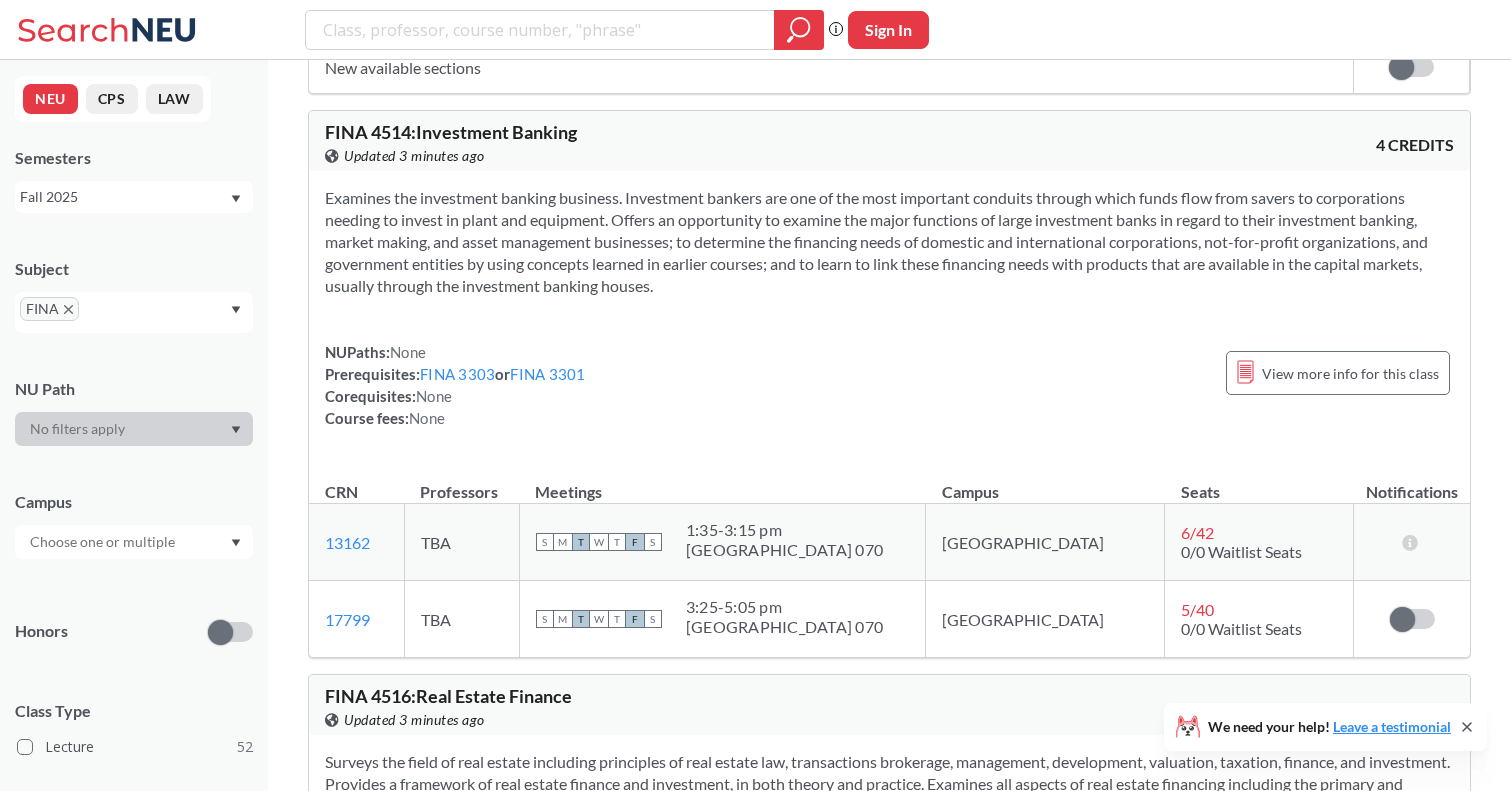 click on "FINA" at bounding box center (49, 309) 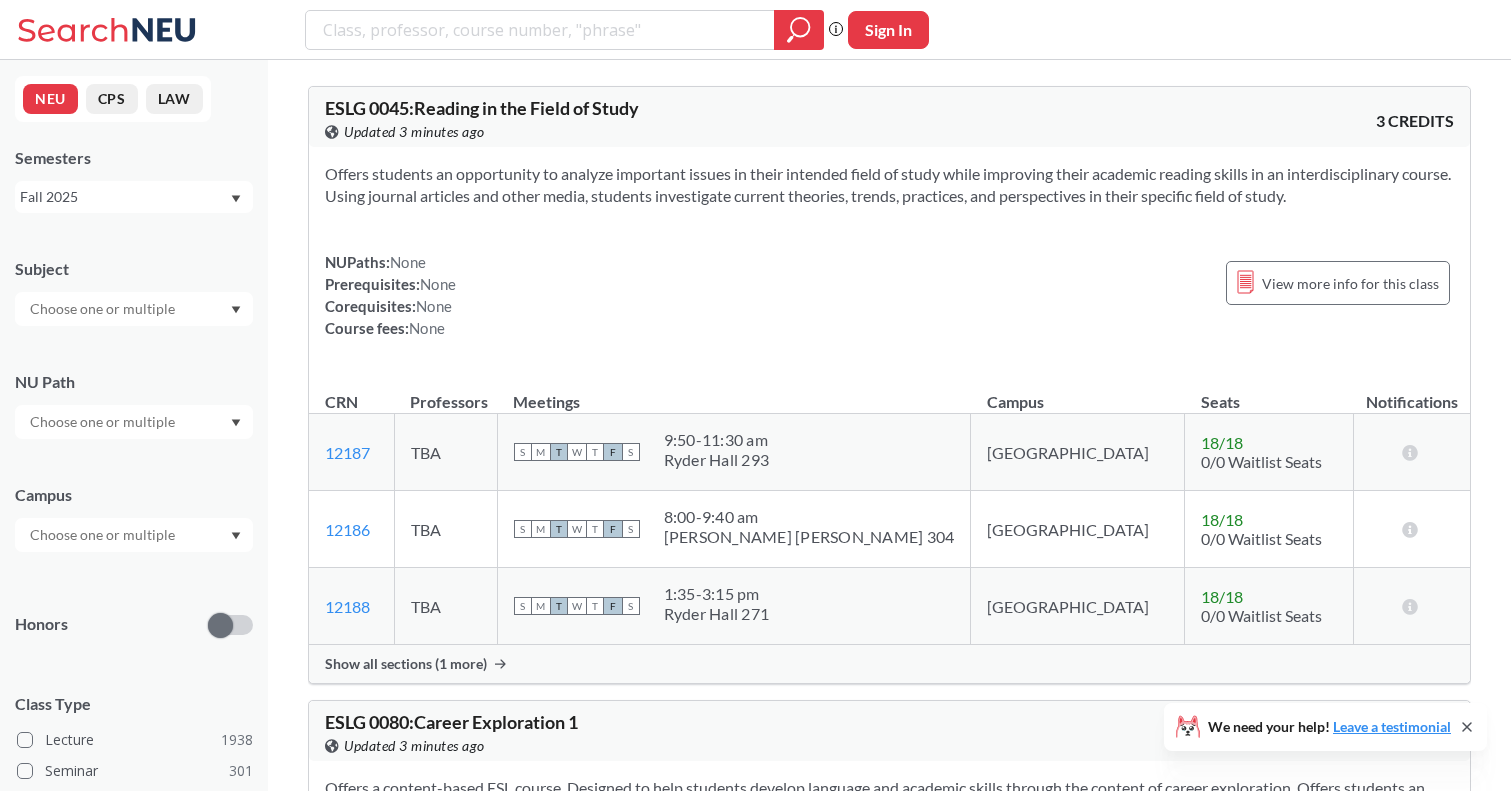 click at bounding box center (104, 309) 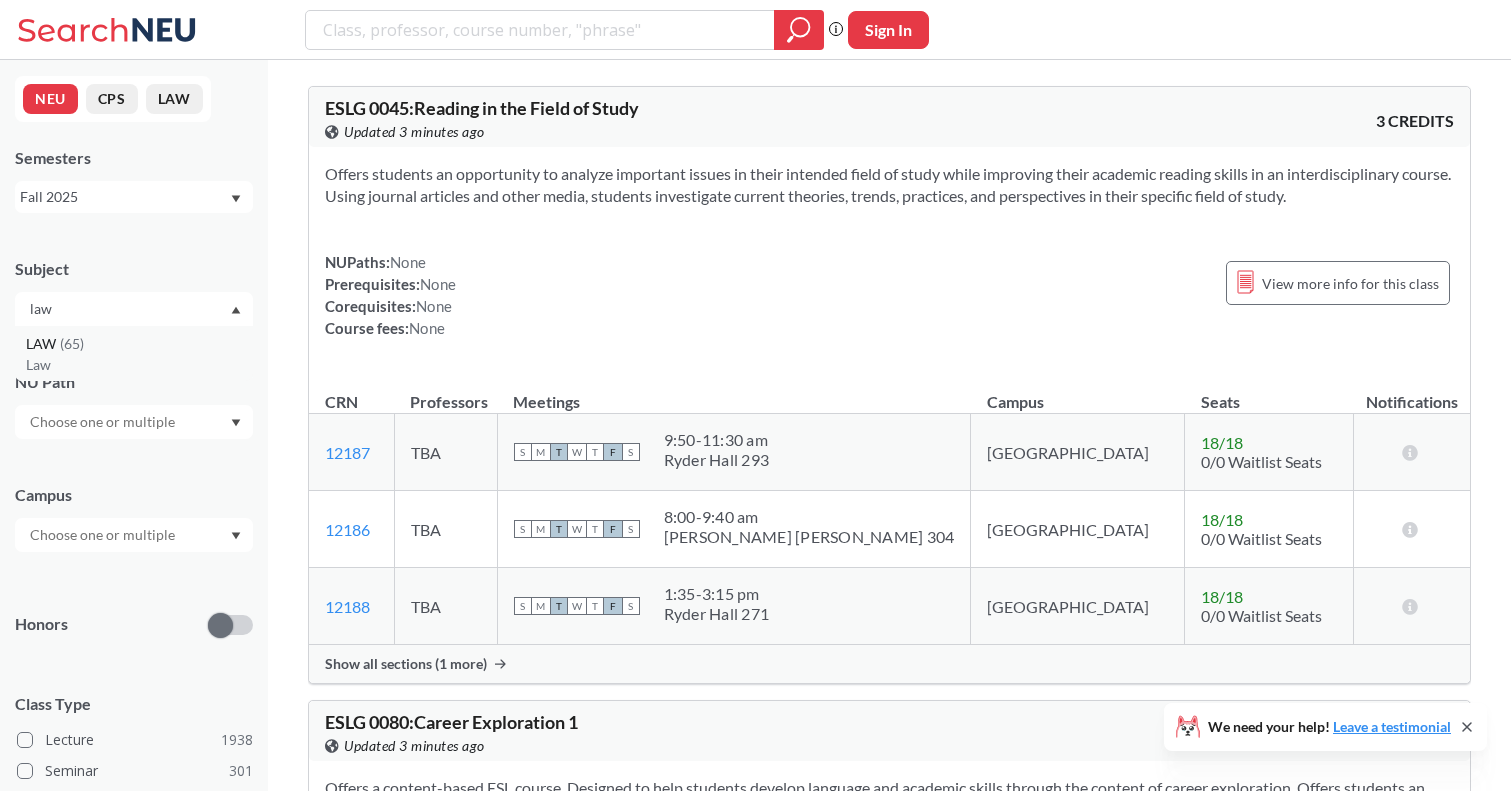 type on "law" 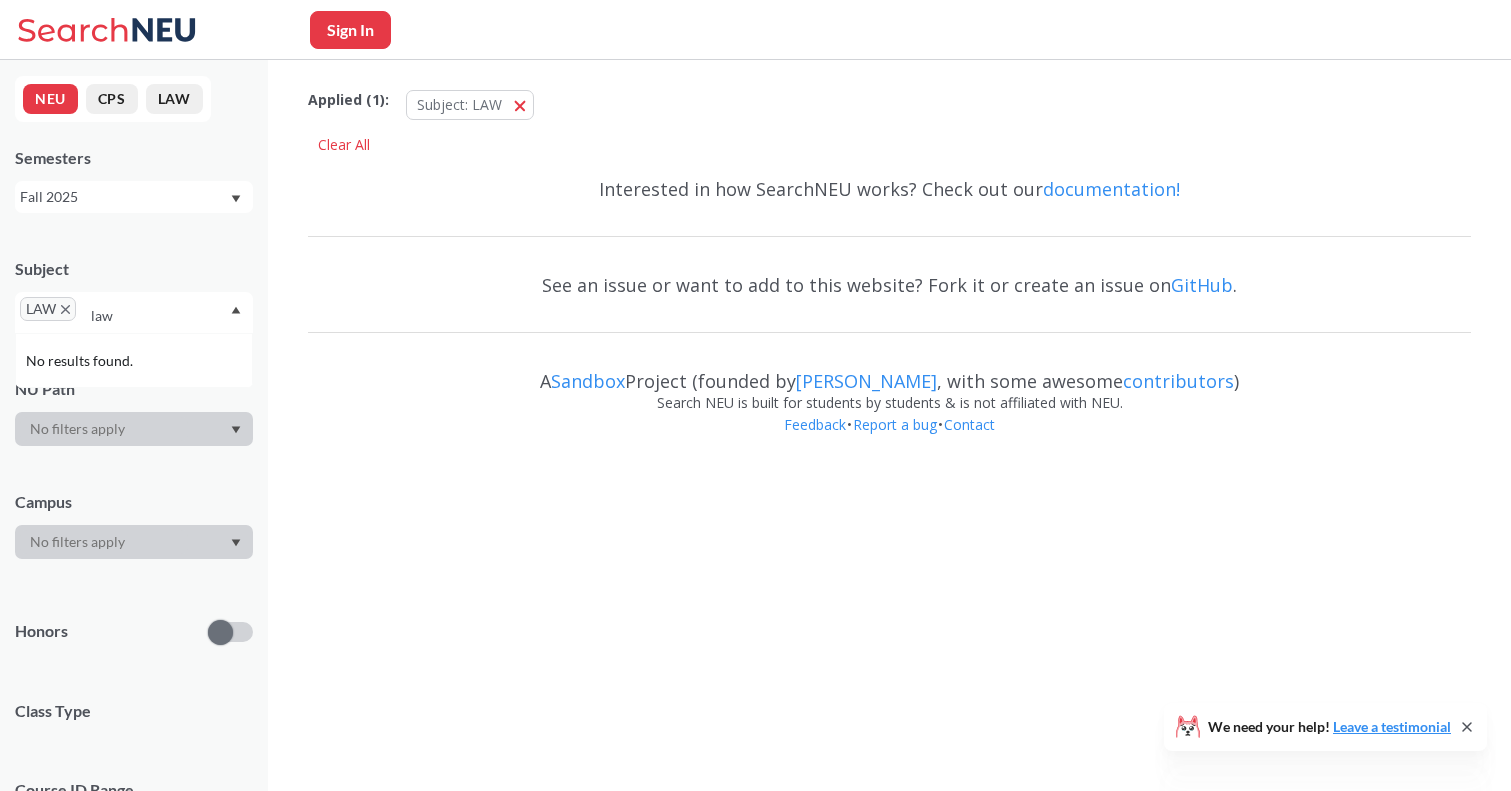 type 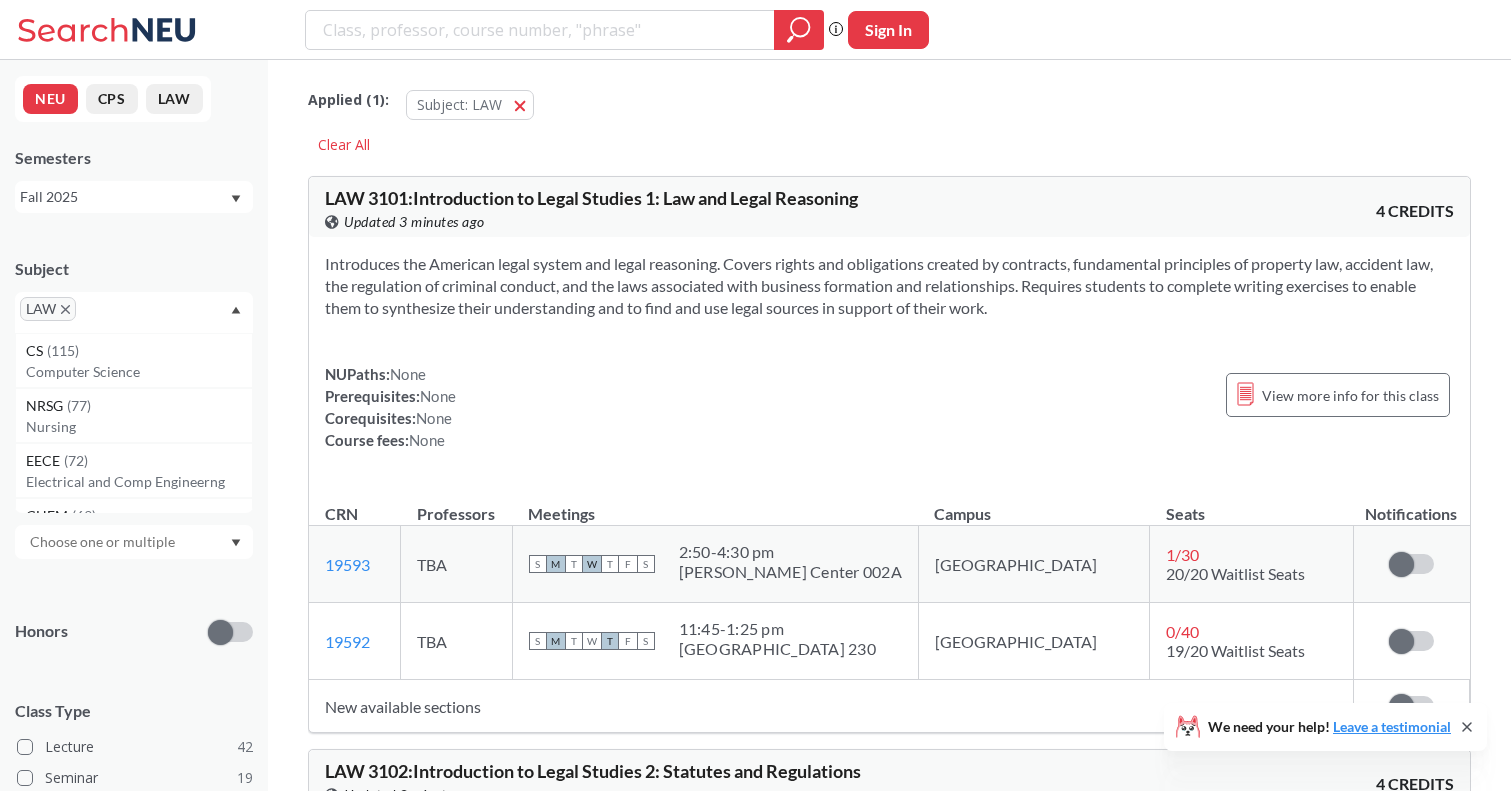 scroll, scrollTop: 0, scrollLeft: 0, axis: both 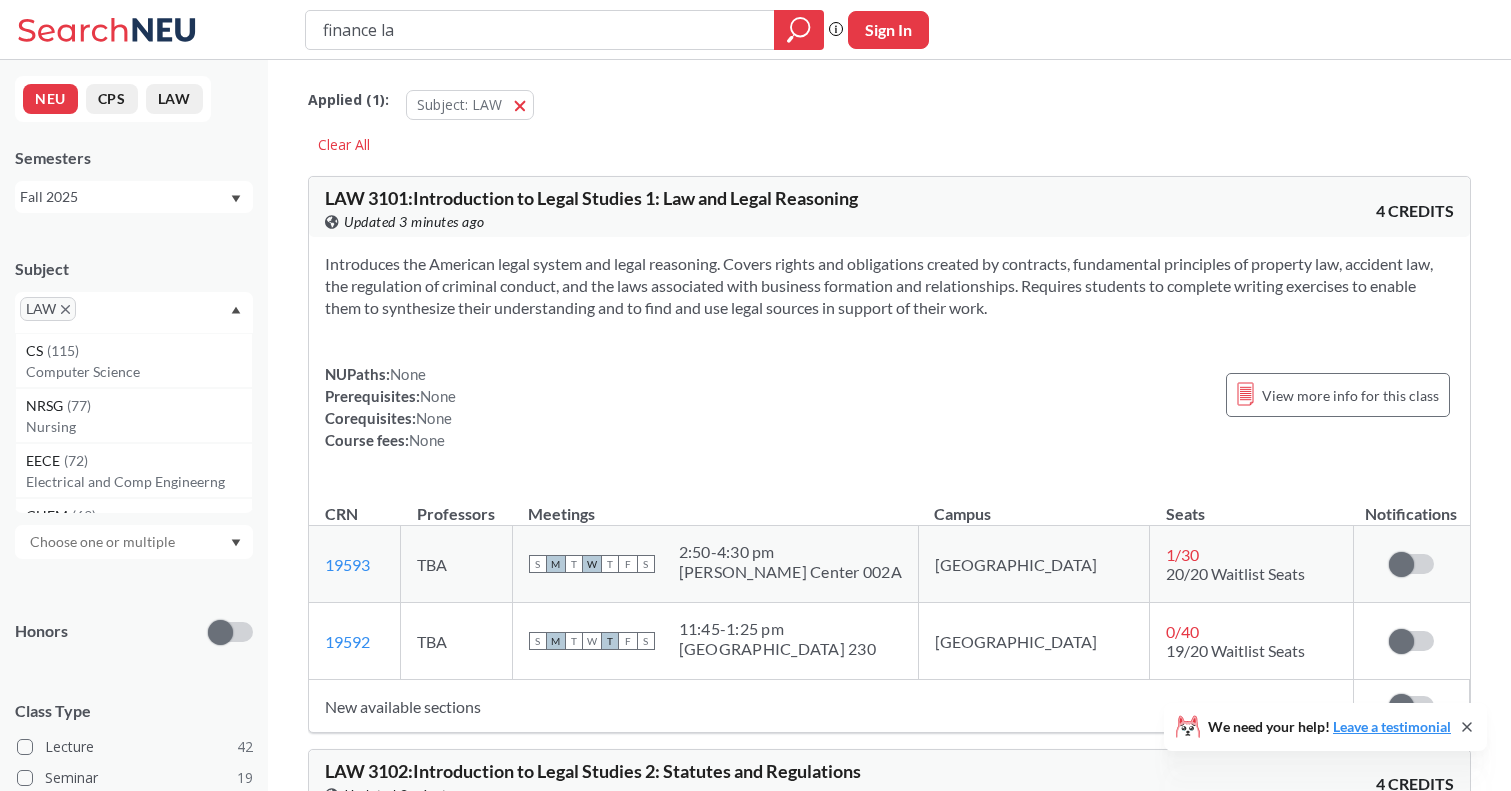 type on "finance law" 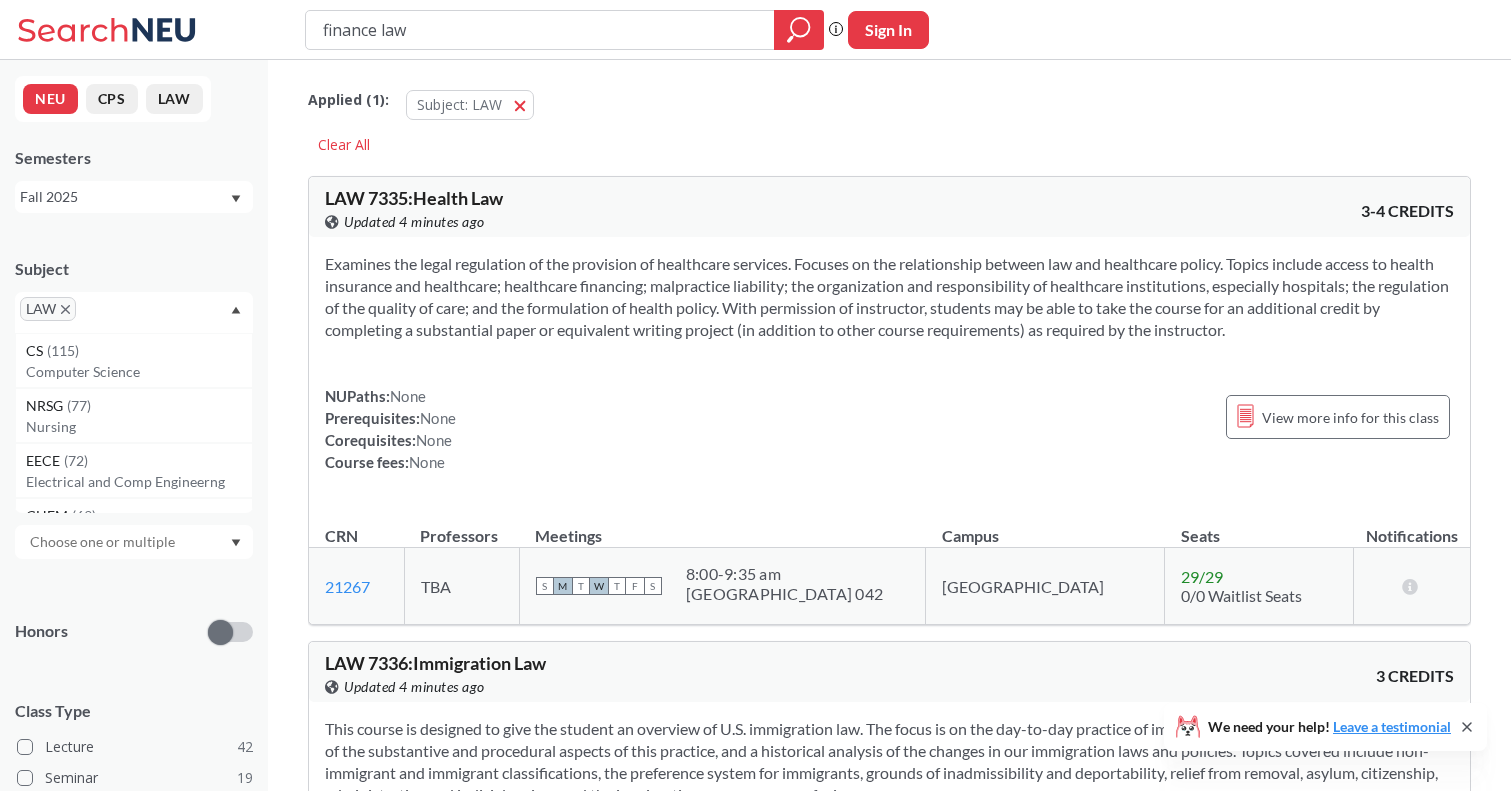 scroll, scrollTop: 0, scrollLeft: 0, axis: both 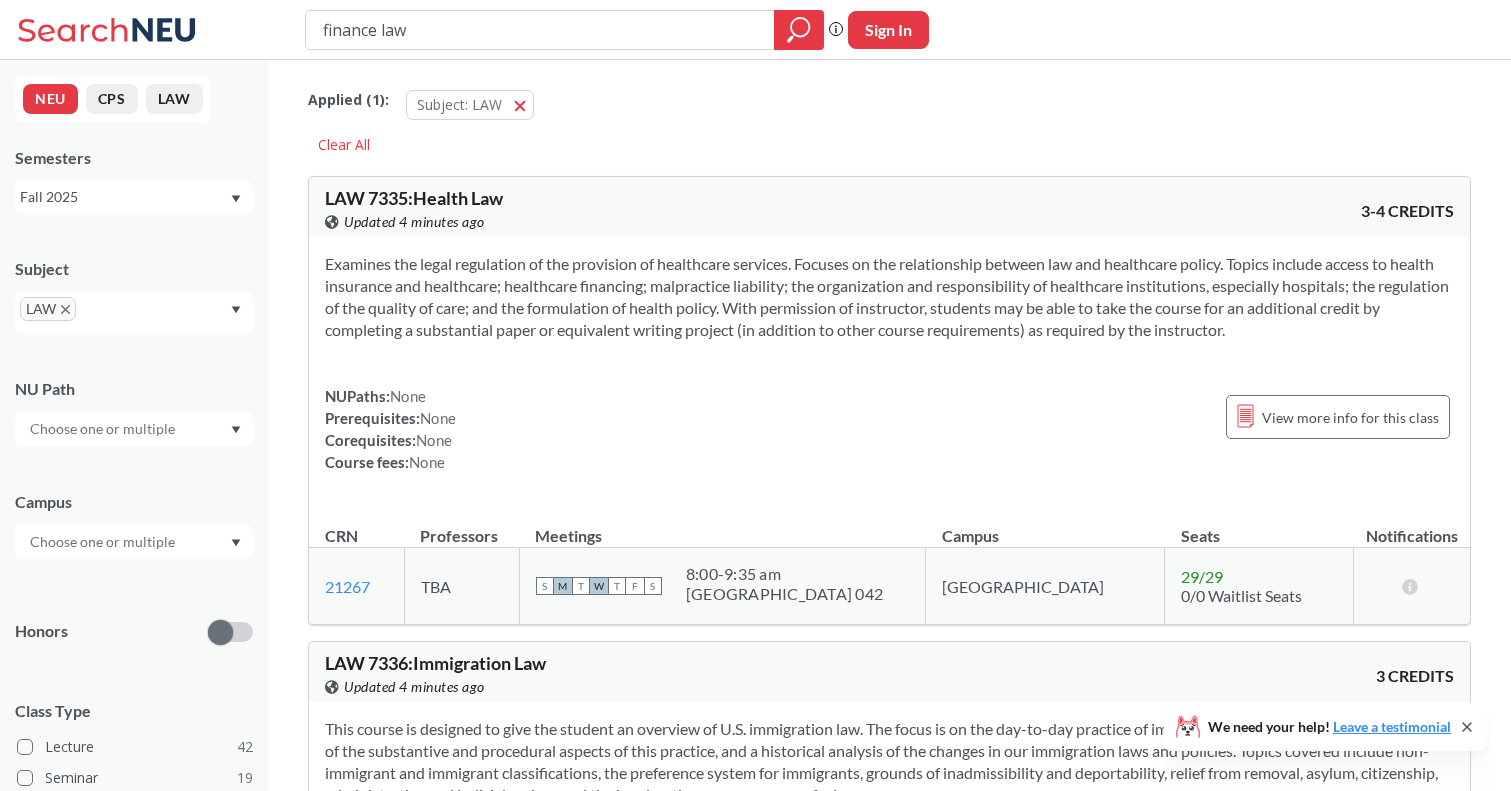 click on "finance law" at bounding box center [540, 30] 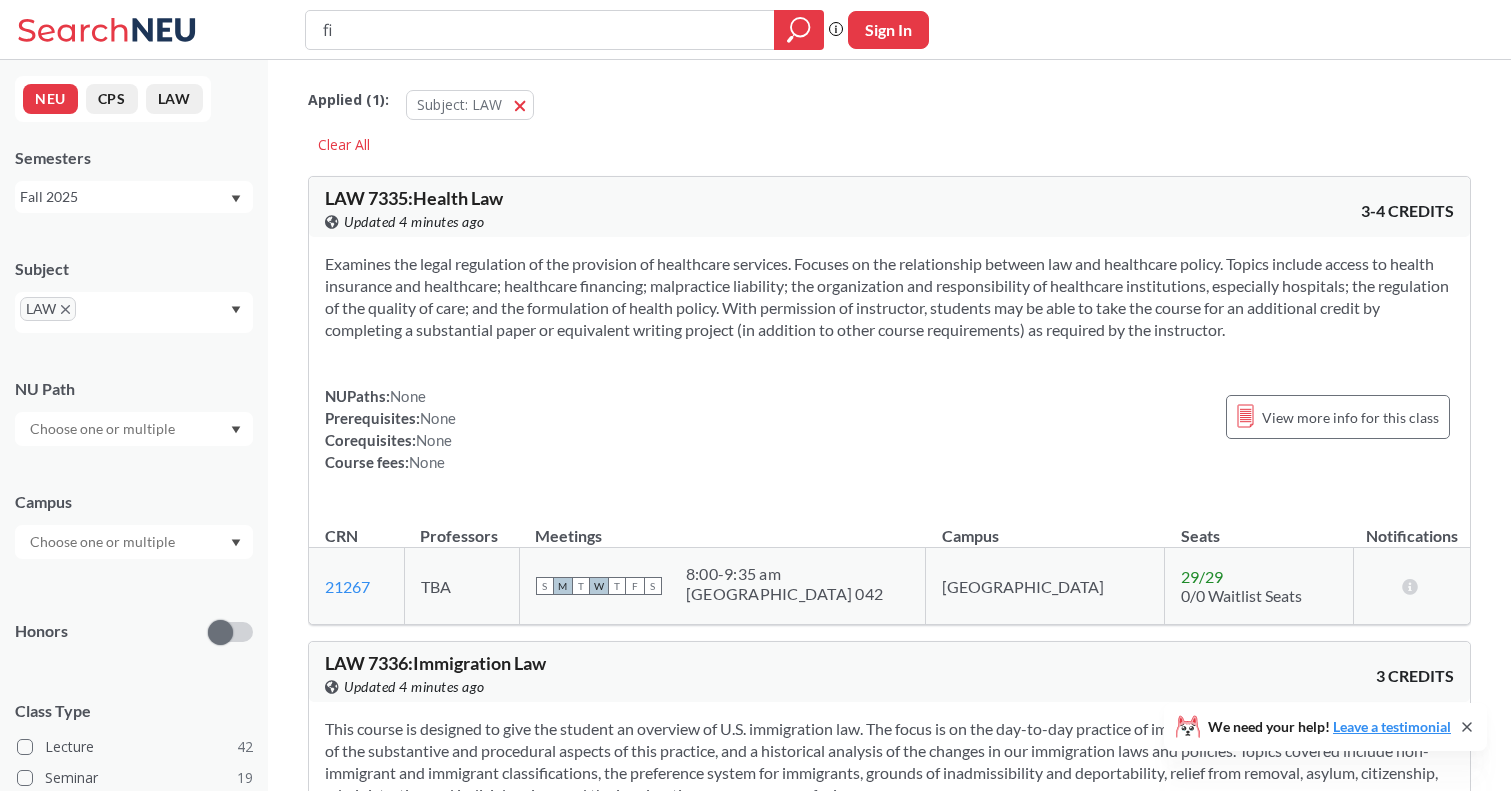 type on "f" 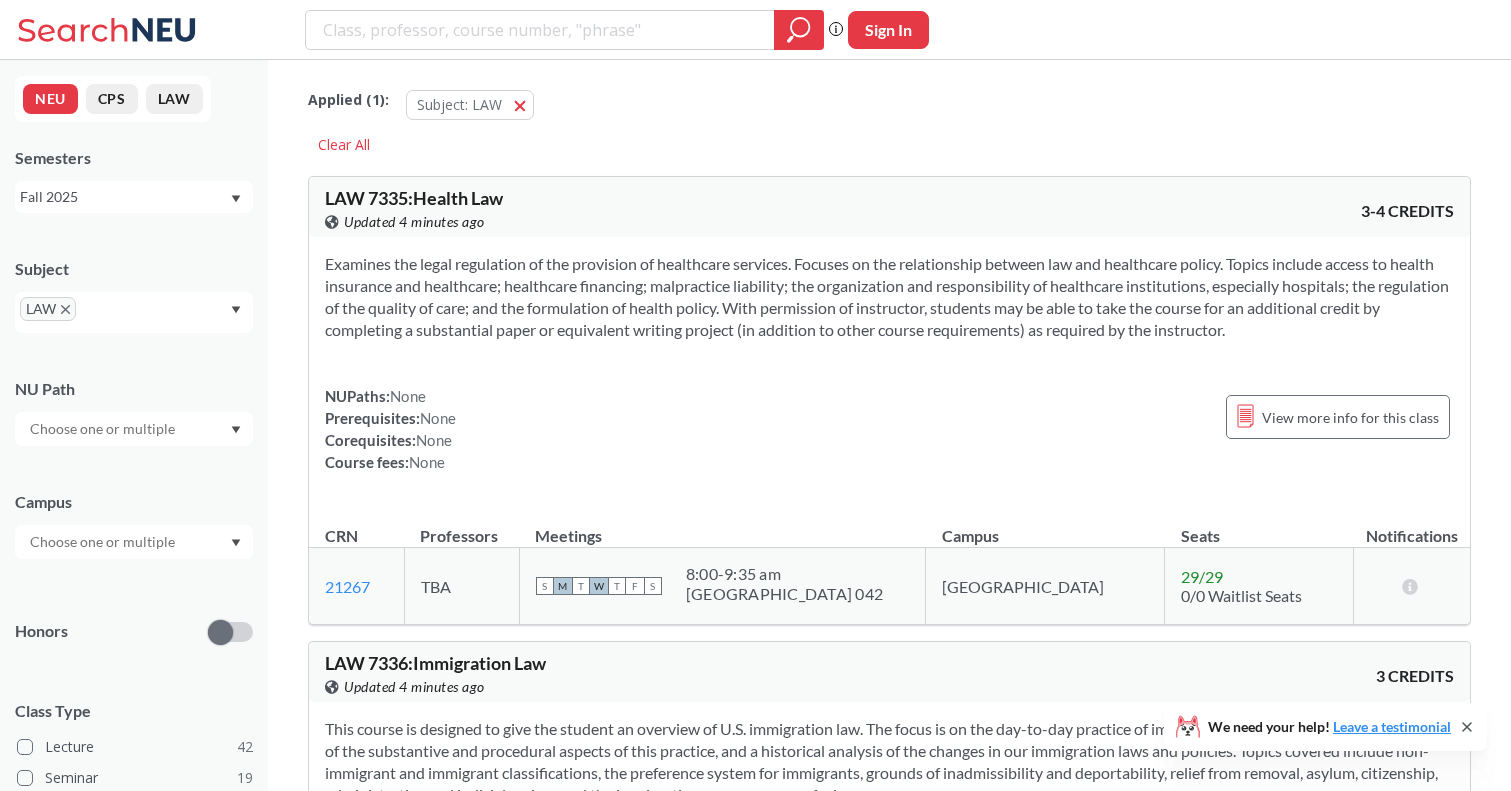 type 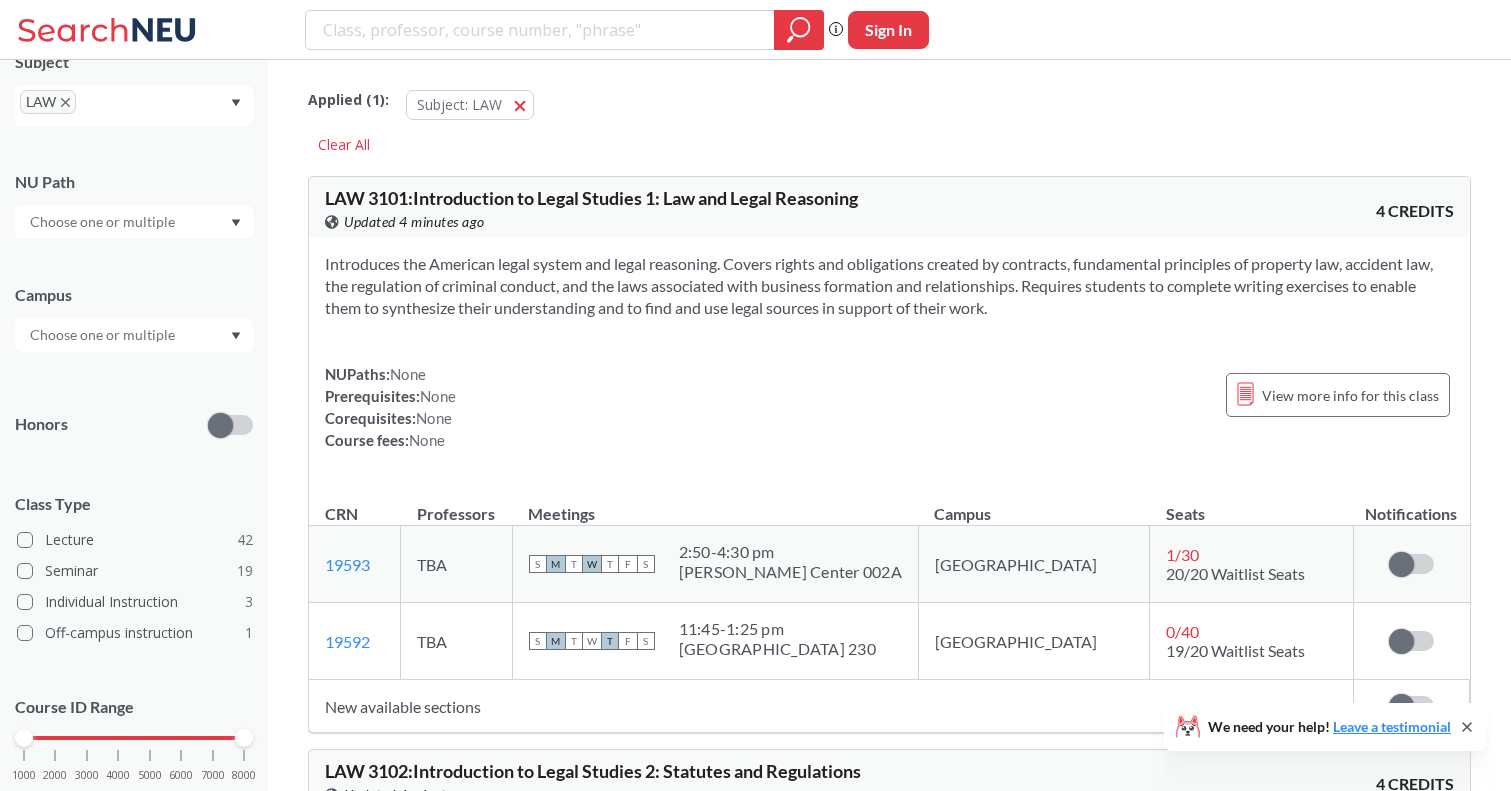 scroll, scrollTop: 210, scrollLeft: 0, axis: vertical 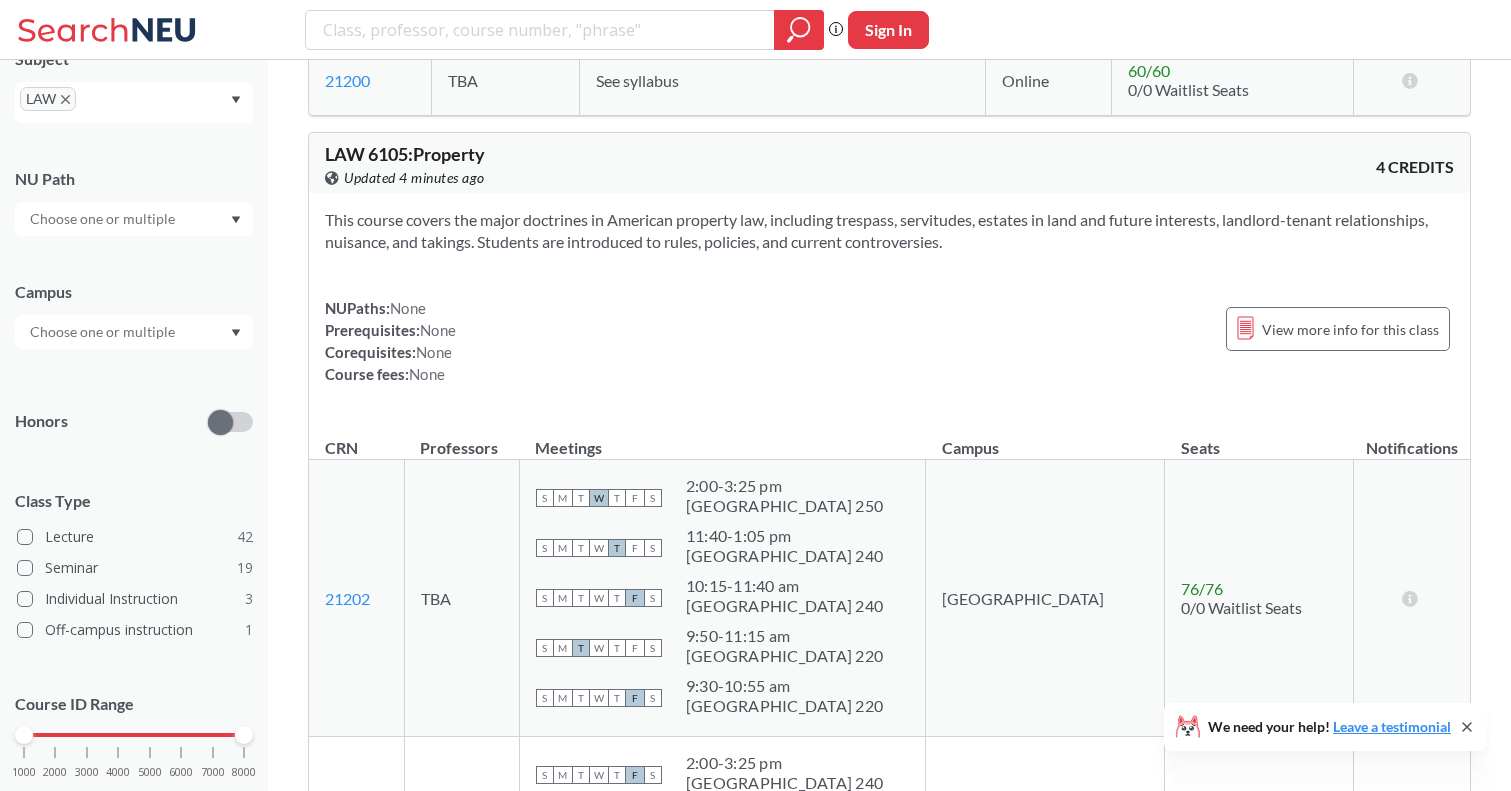 click on "LAW   6105 :  Property View this course on Banner. Updated 4 minutes ago" at bounding box center [607, 167] 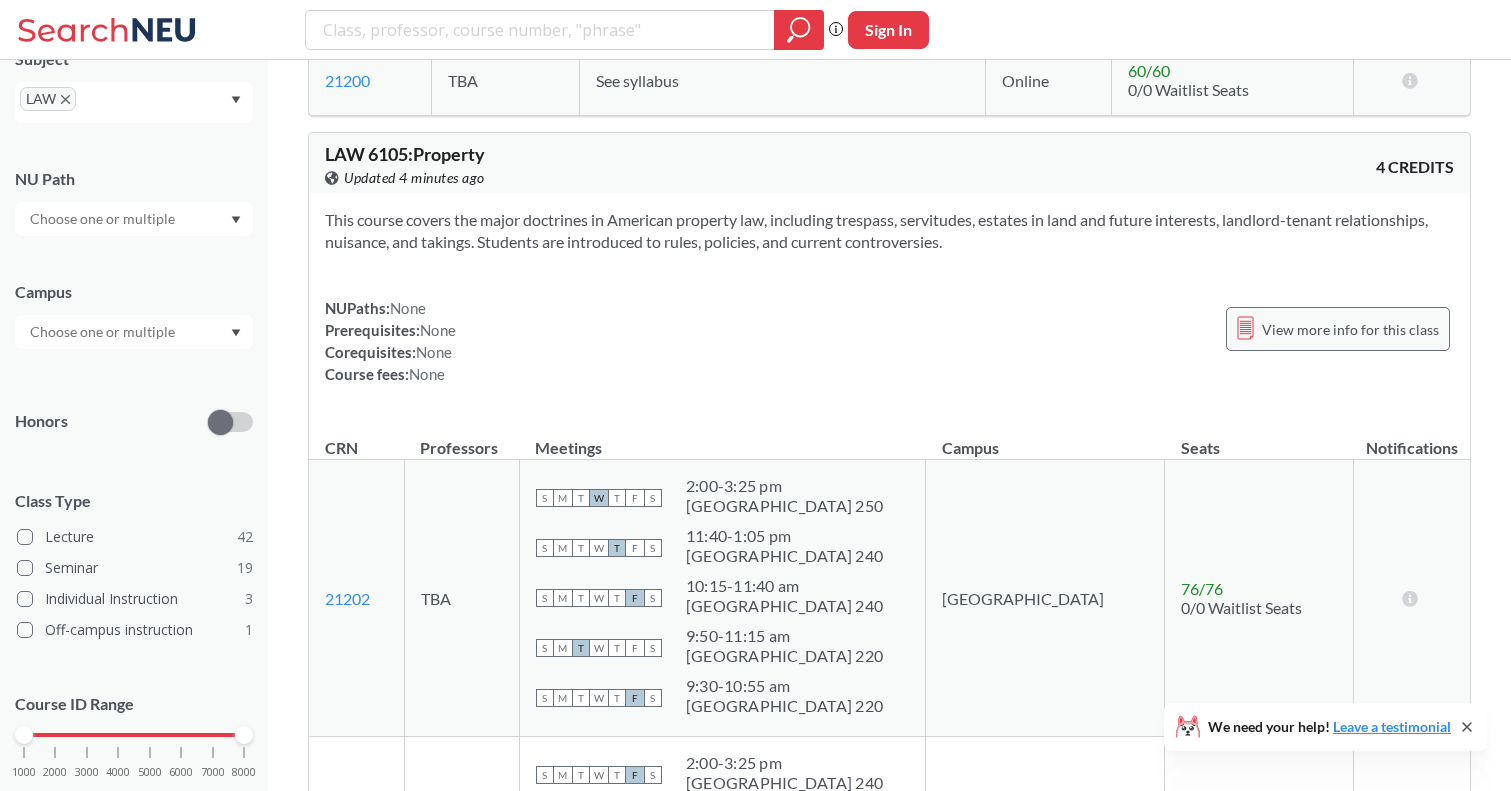 click on "View more info for this class" at bounding box center (1350, 329) 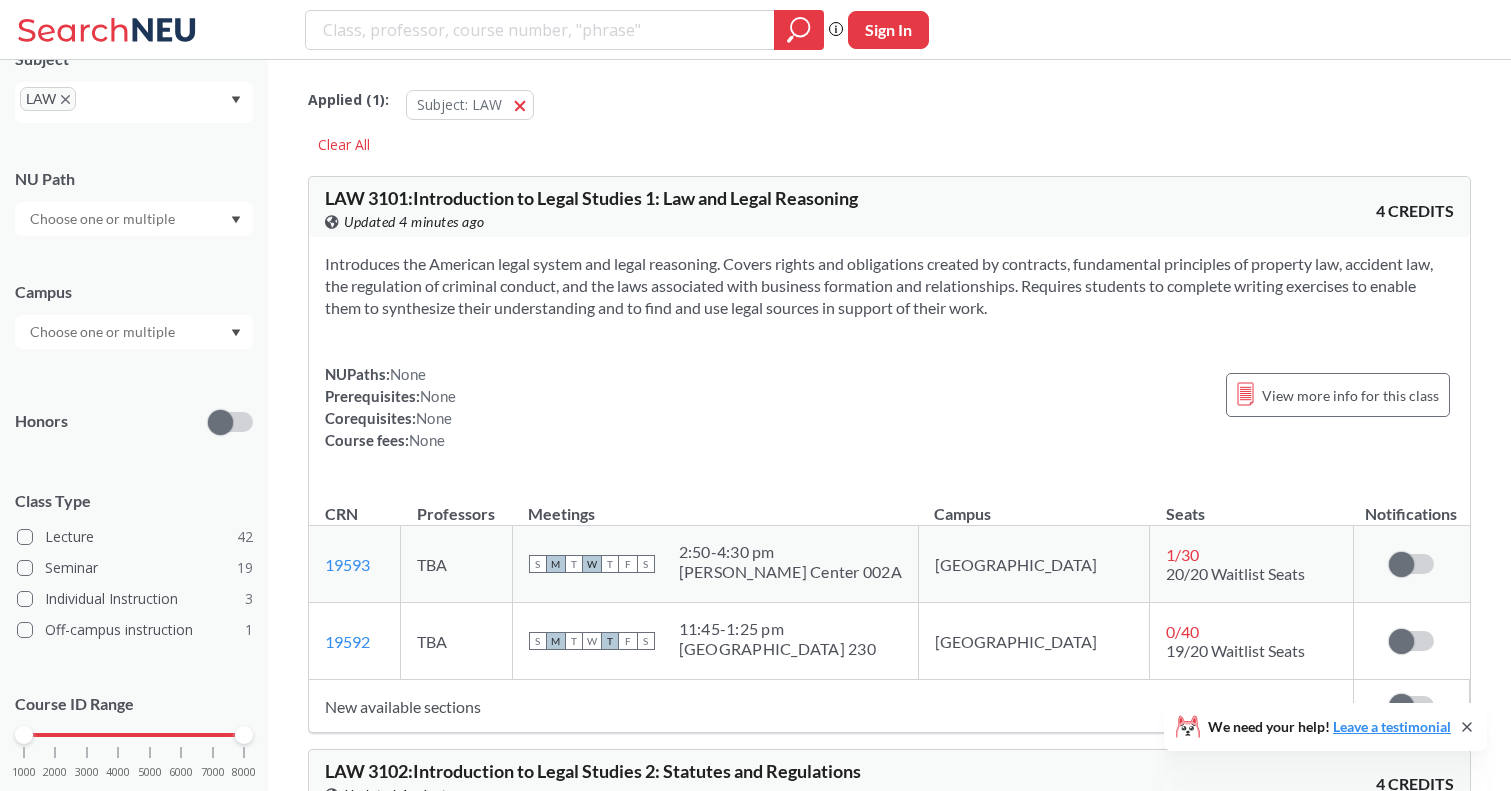 scroll, scrollTop: 0, scrollLeft: 0, axis: both 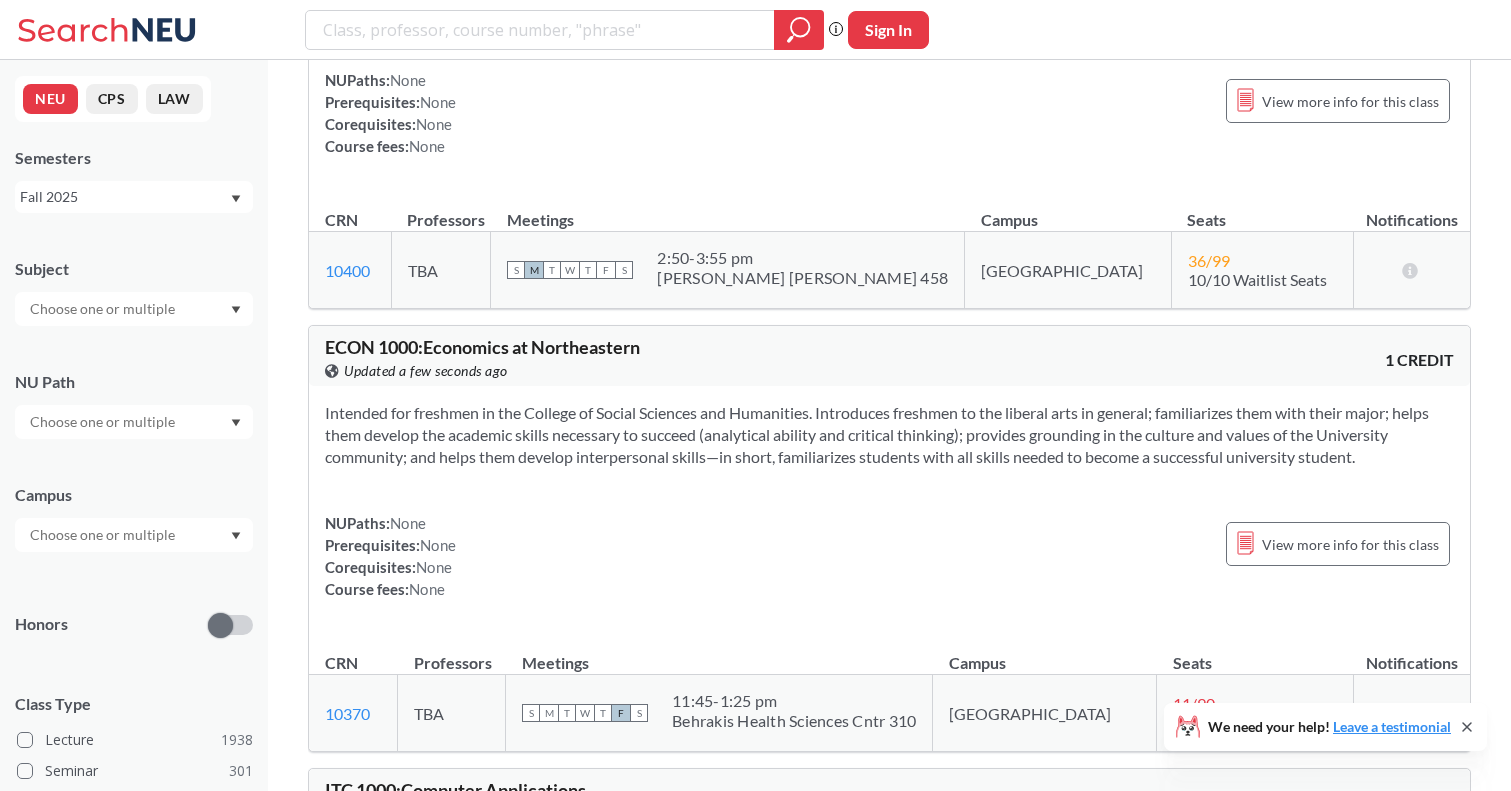 click at bounding box center (134, 309) 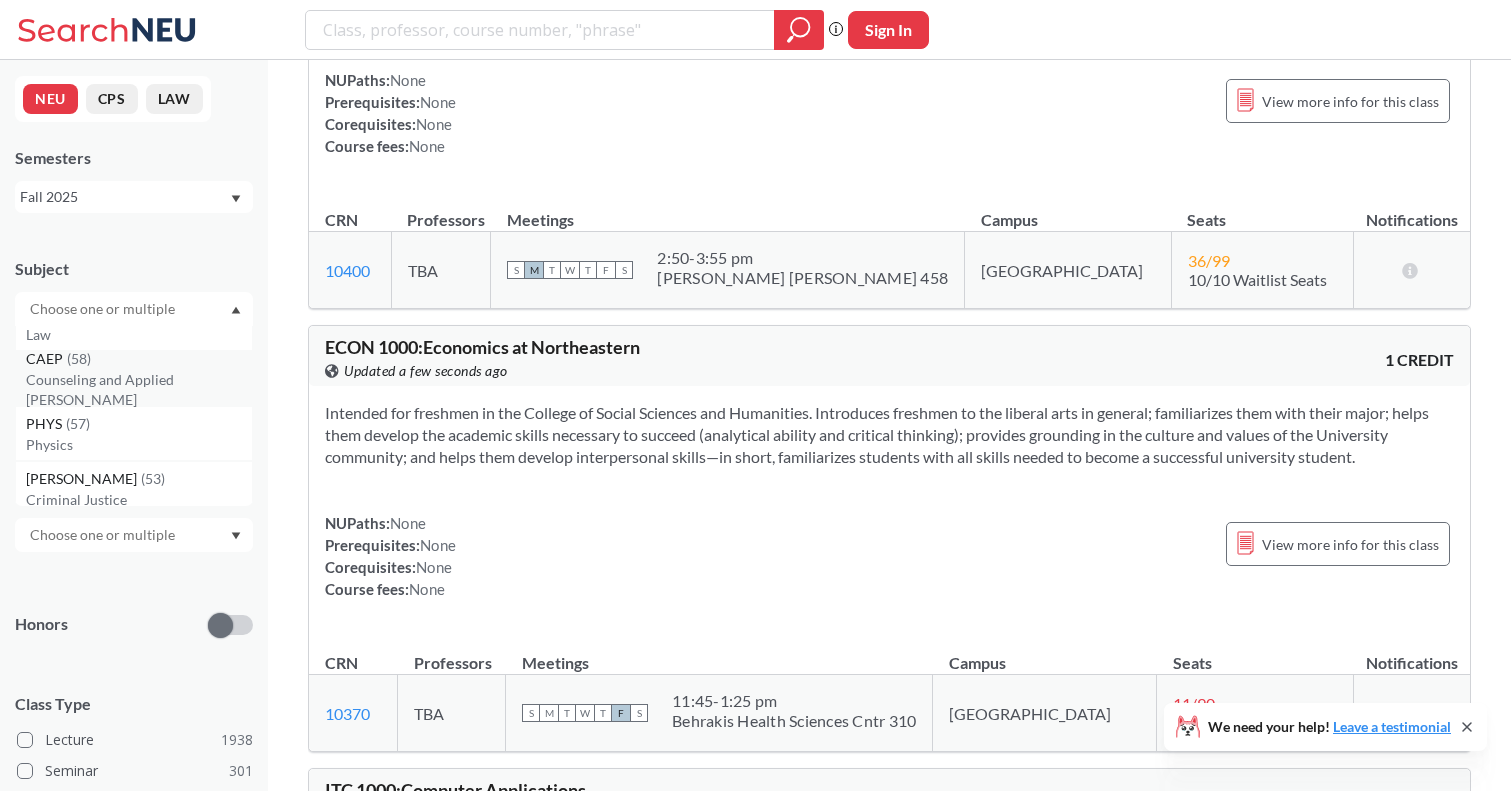 scroll, scrollTop: 329, scrollLeft: 0, axis: vertical 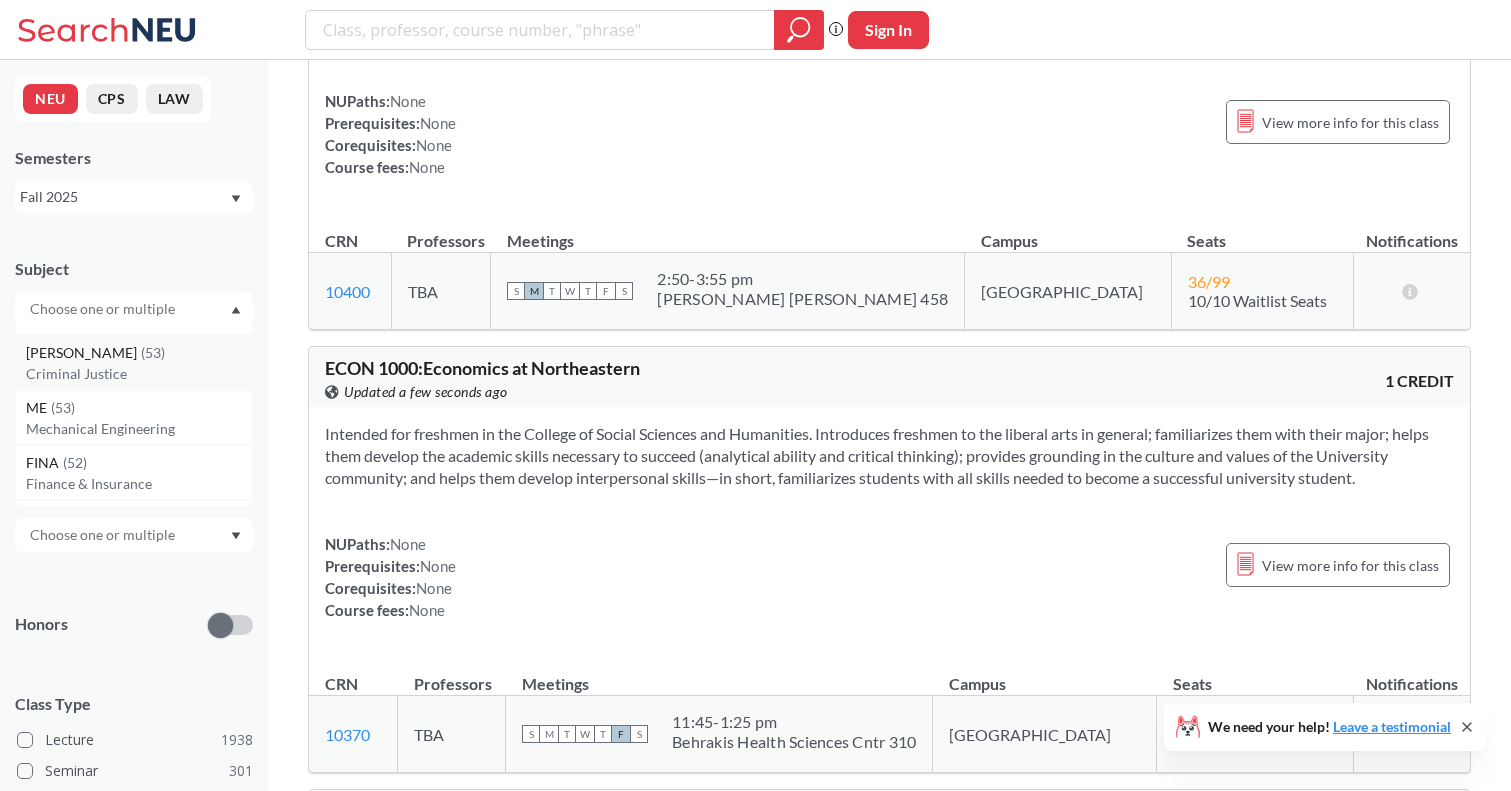 click on "Criminal Justice" at bounding box center [139, 374] 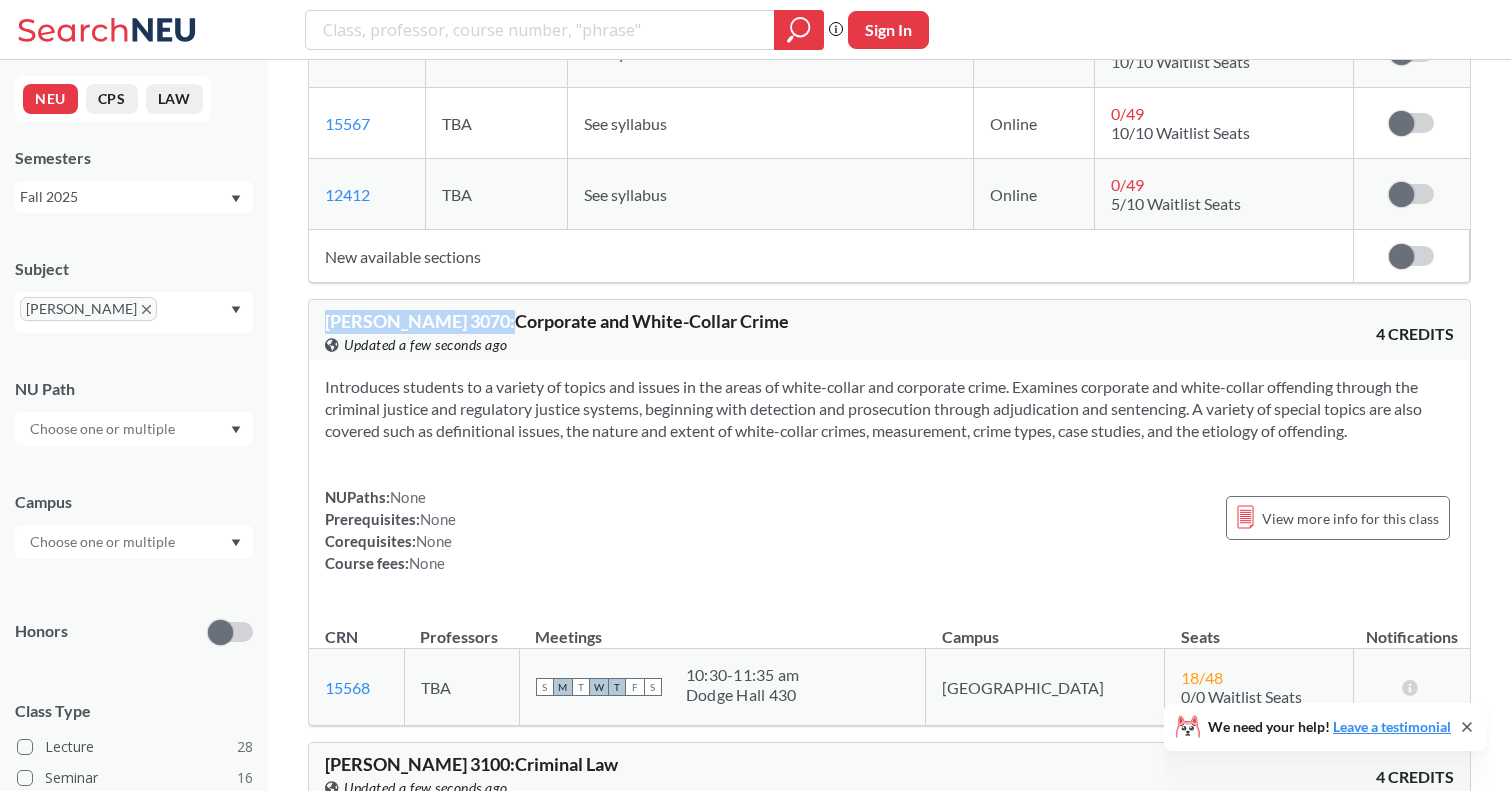 drag, startPoint x: 329, startPoint y: 283, endPoint x: 421, endPoint y: 284, distance: 92.00543 